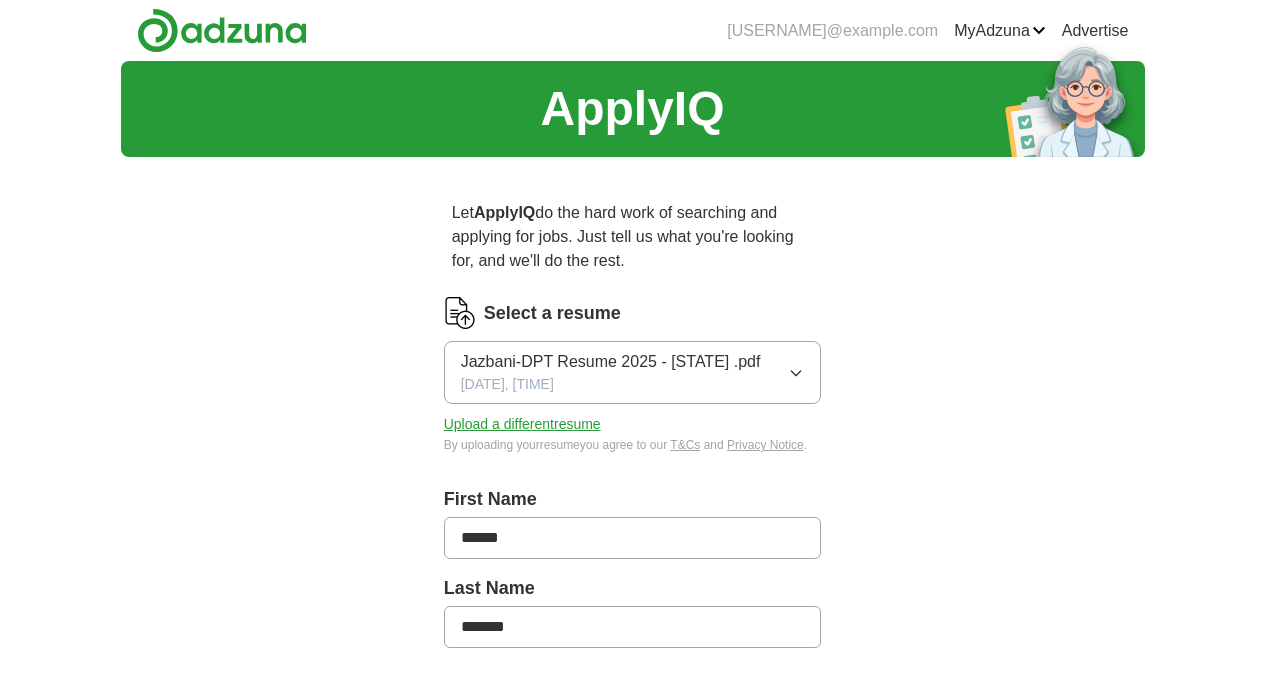 scroll, scrollTop: 0, scrollLeft: 0, axis: both 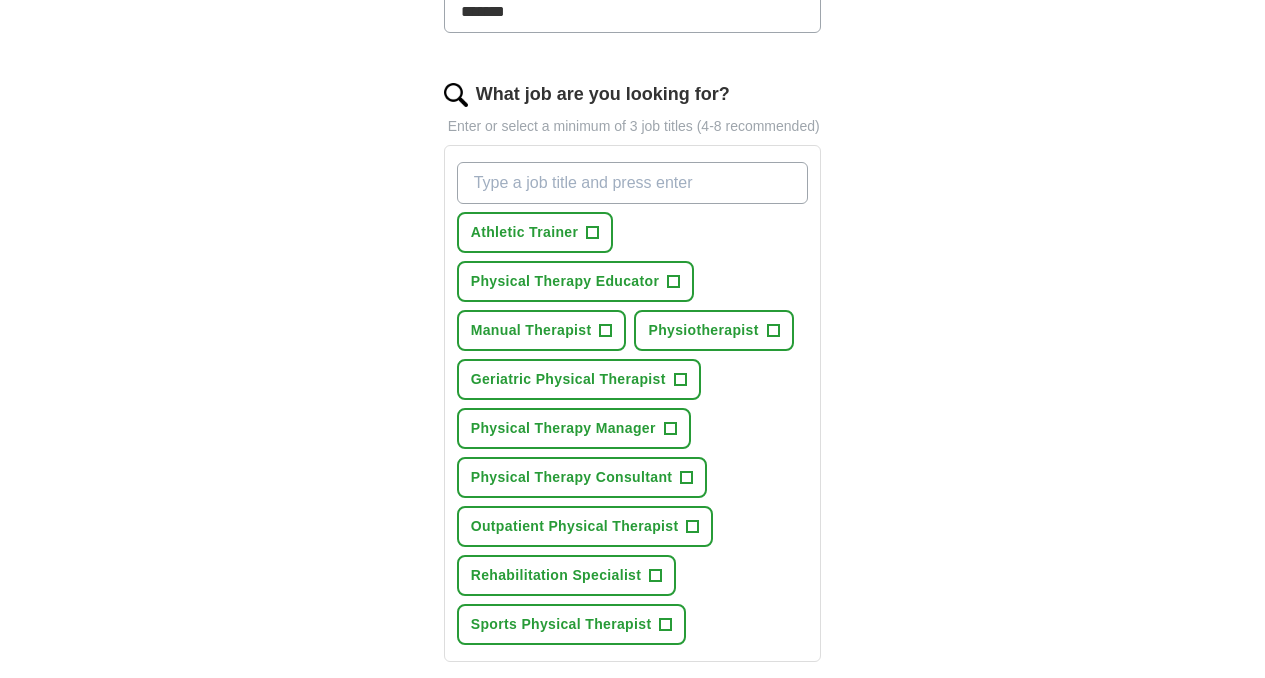 click on "What job are you looking for?" at bounding box center (633, 183) 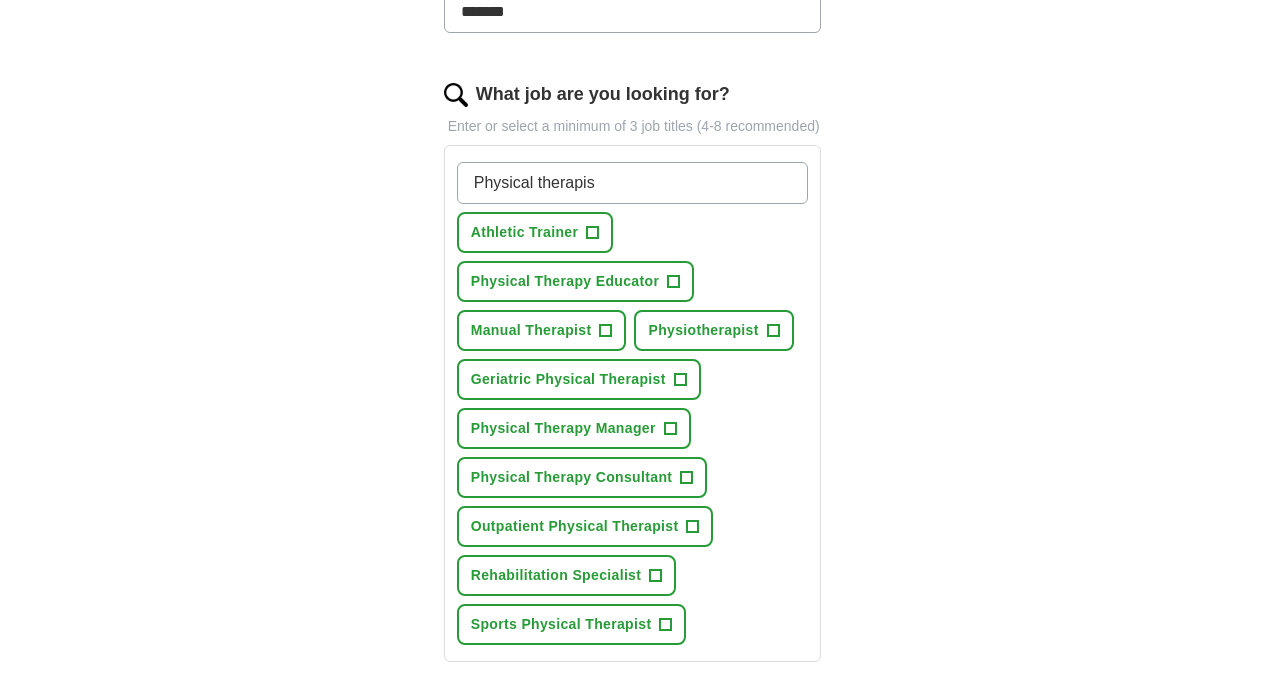 type on "Physical therapist" 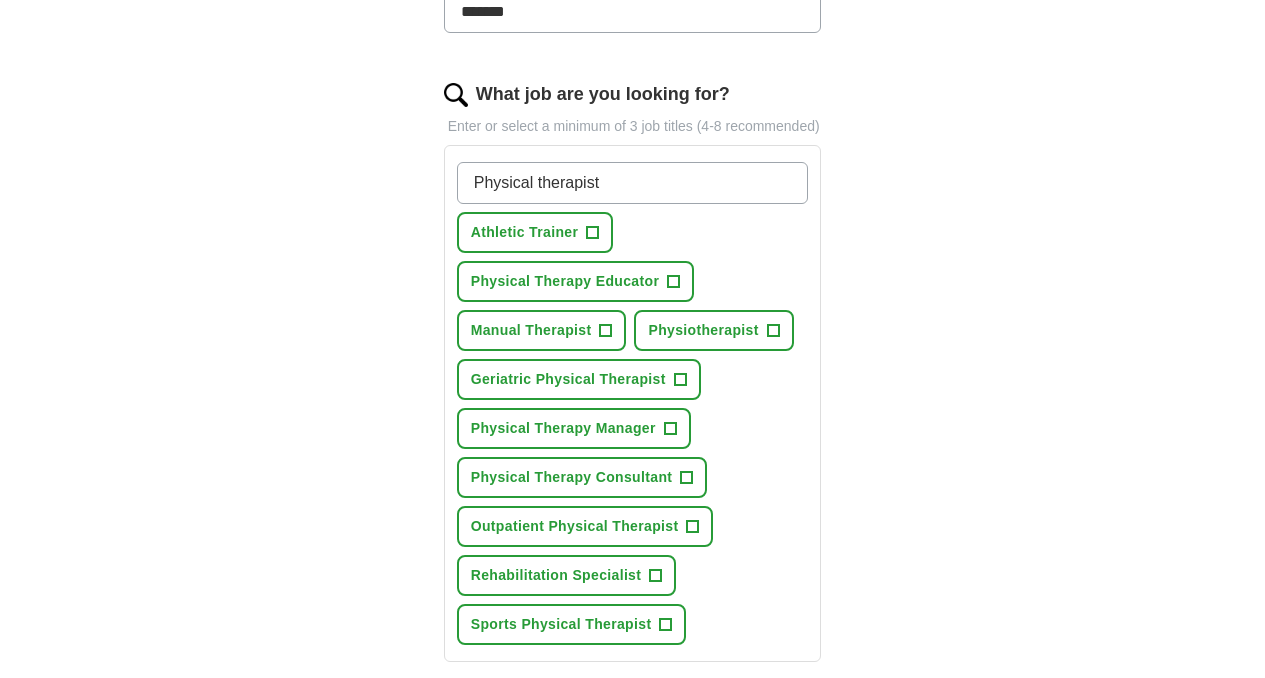 type 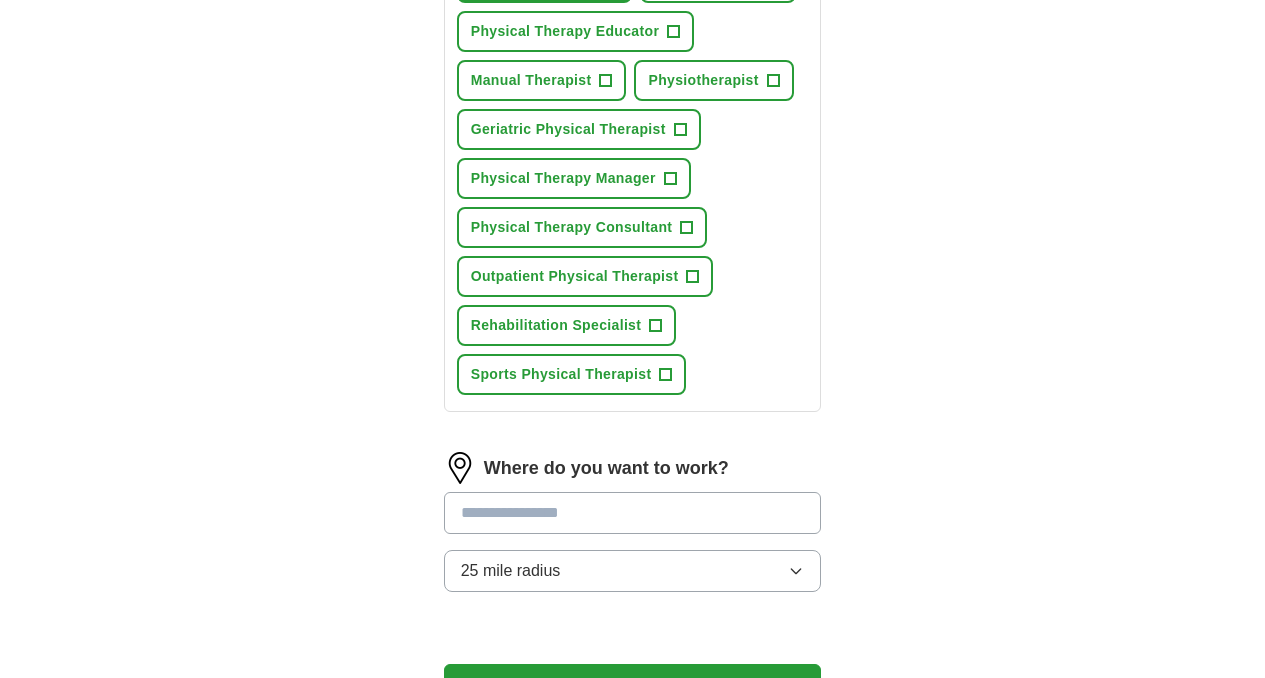 scroll, scrollTop: 885, scrollLeft: 0, axis: vertical 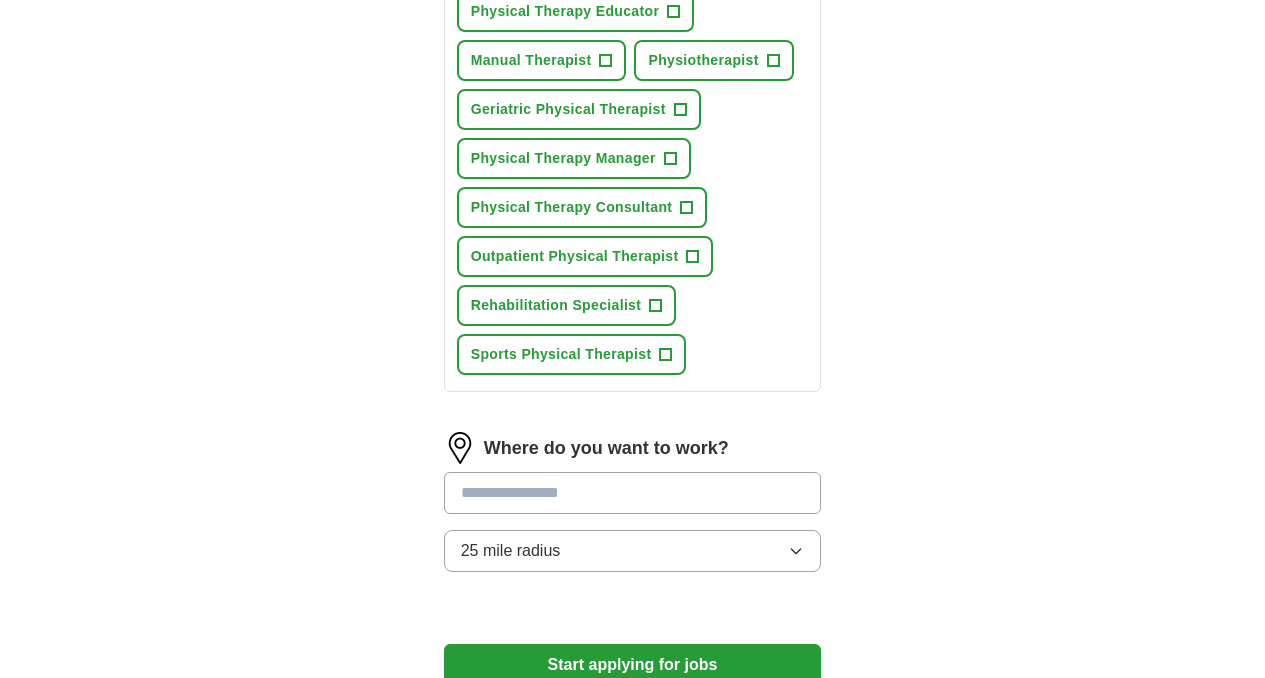 click at bounding box center [633, 493] 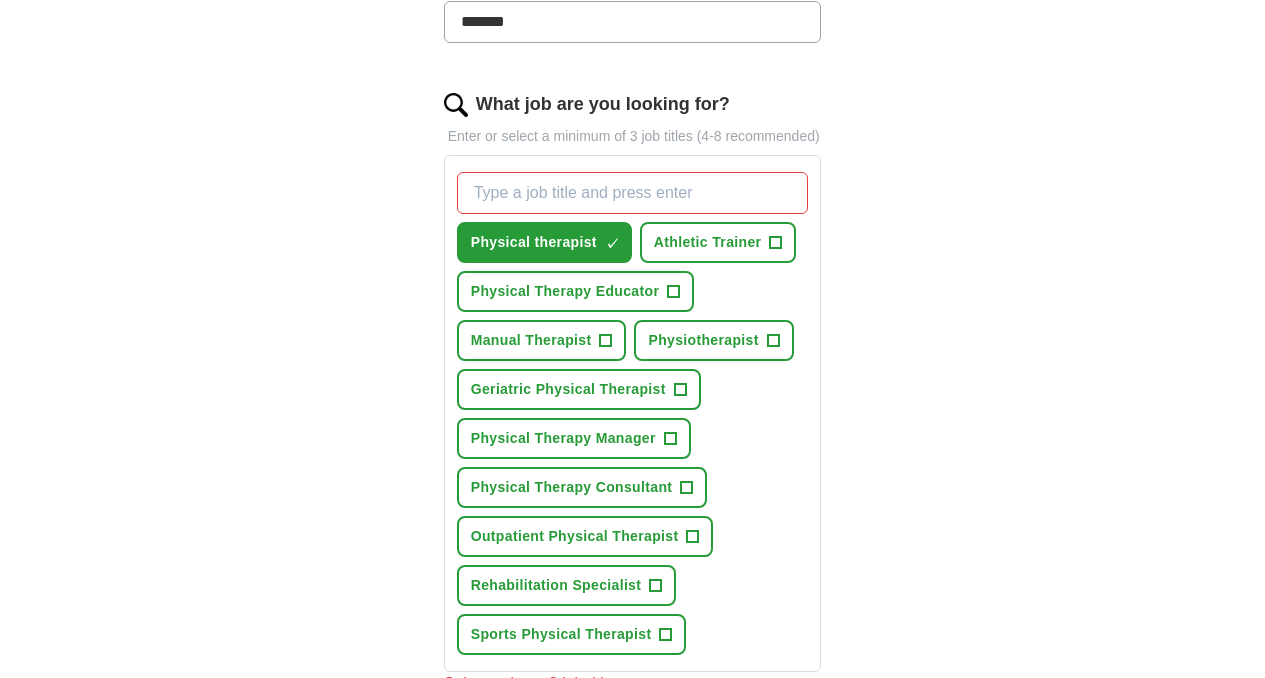 scroll, scrollTop: 606, scrollLeft: 0, axis: vertical 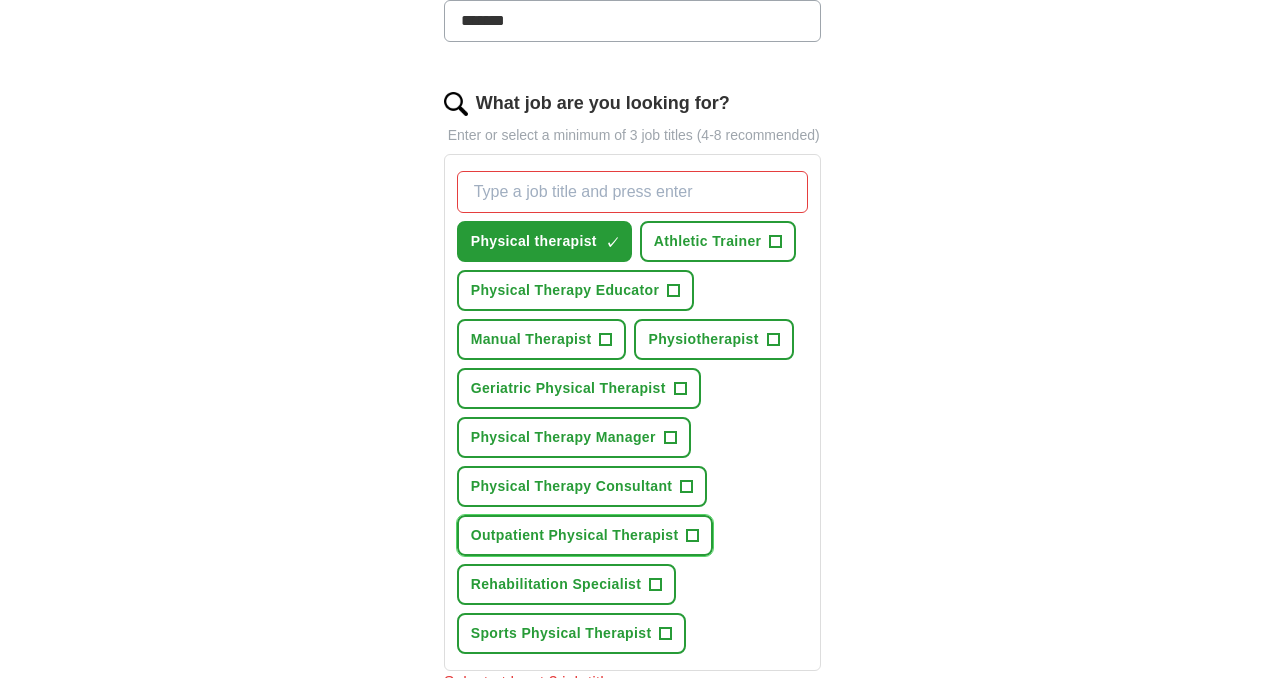 click on "+" at bounding box center [693, 536] 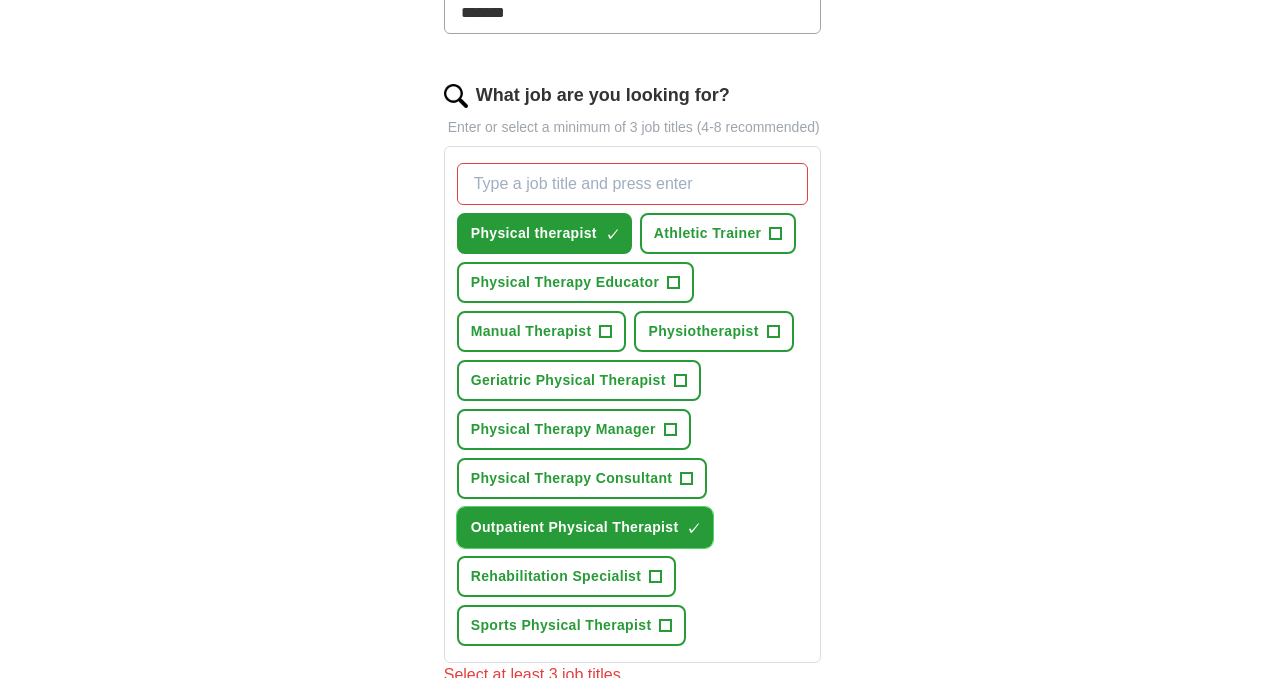 scroll, scrollTop: 641, scrollLeft: 0, axis: vertical 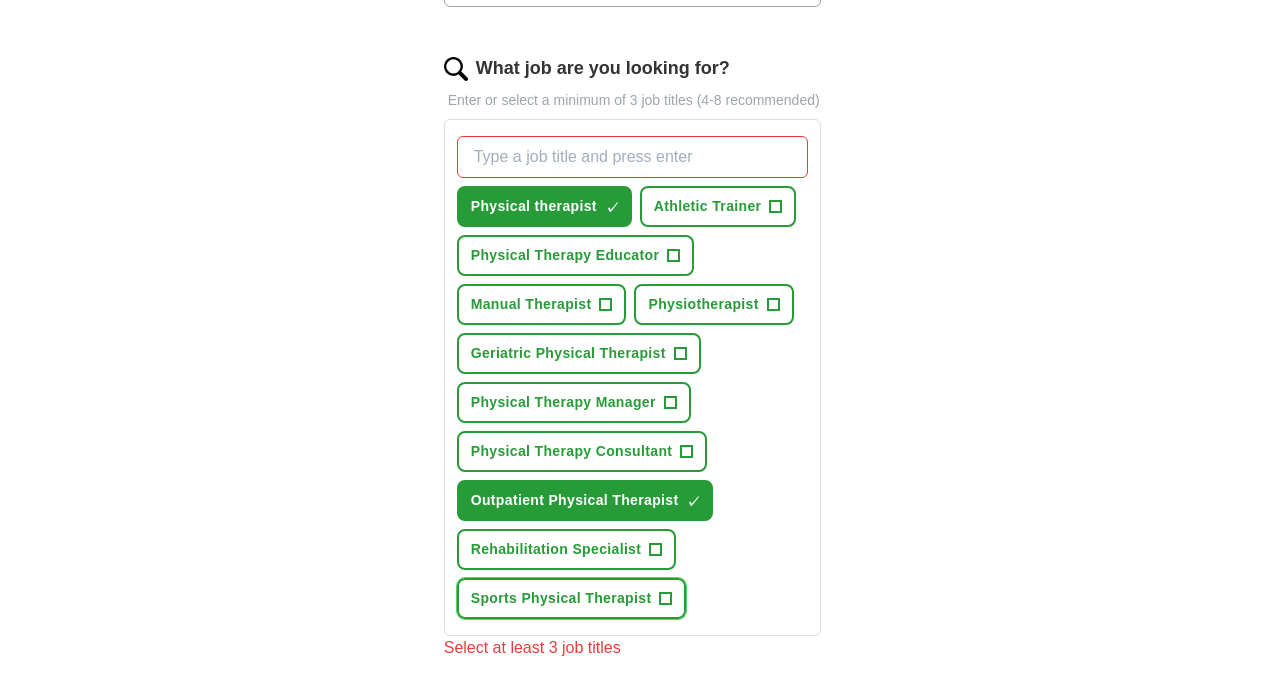 click on "+" at bounding box center (666, 599) 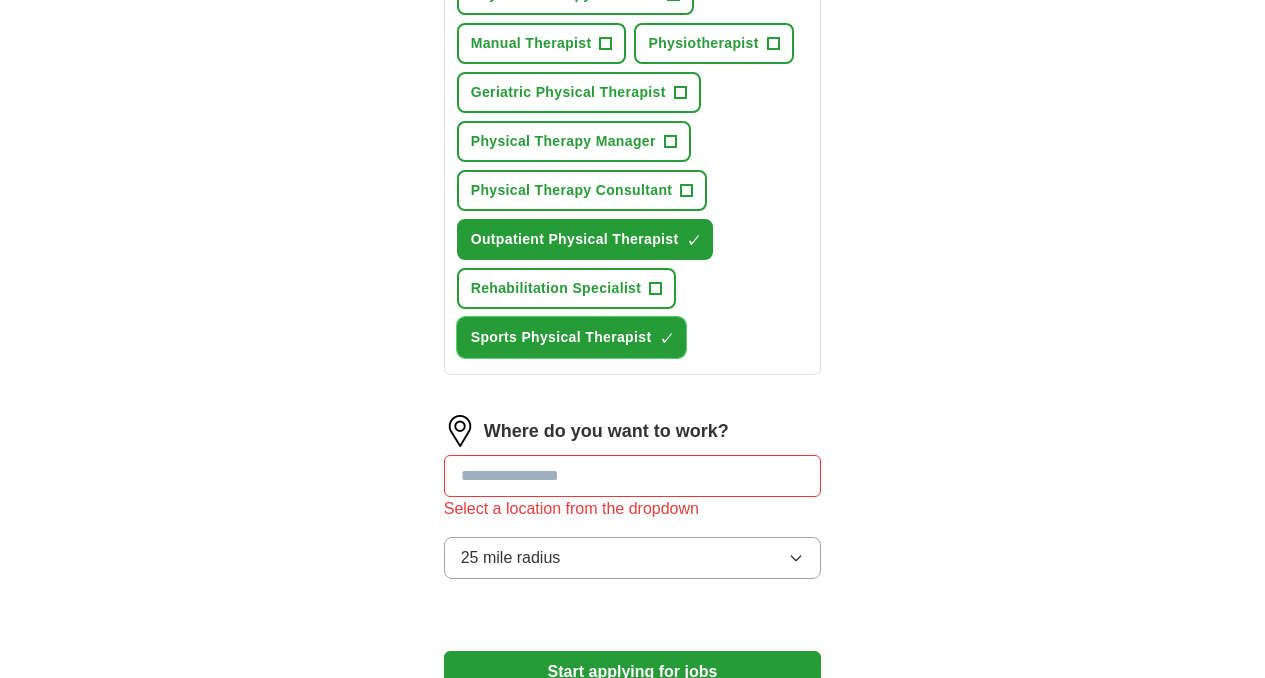 scroll, scrollTop: 906, scrollLeft: 0, axis: vertical 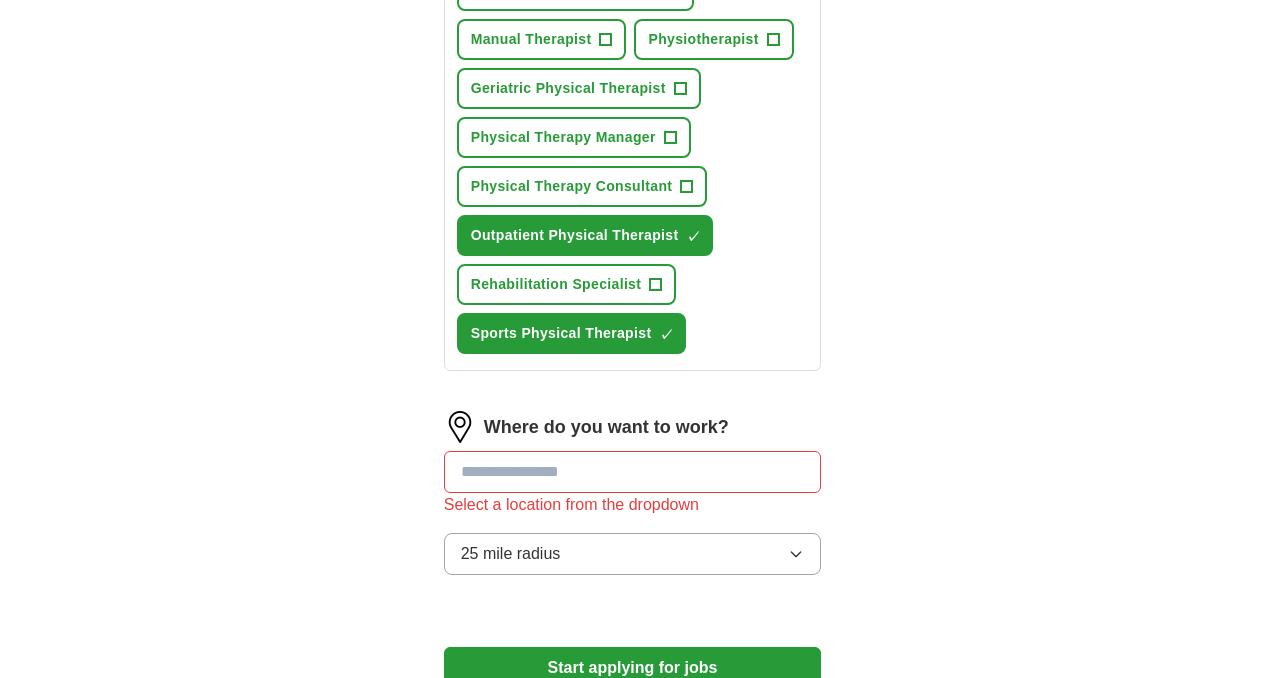 click at bounding box center (633, 472) 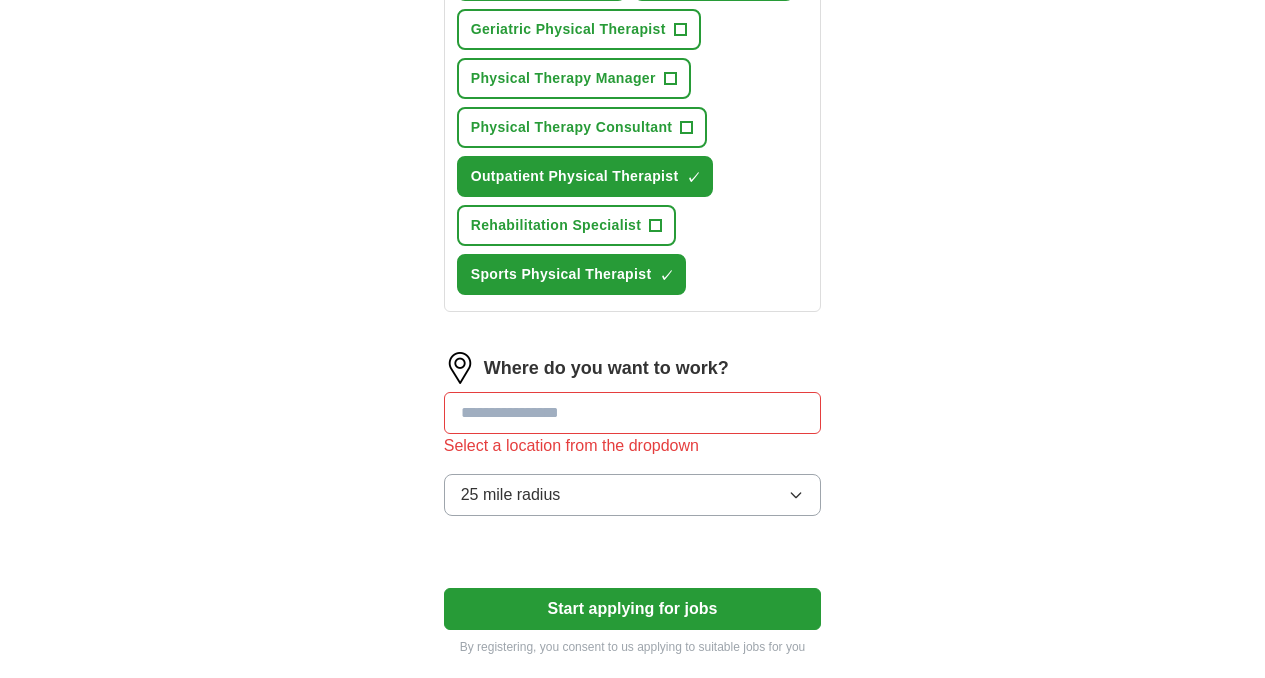click at bounding box center (633, 413) 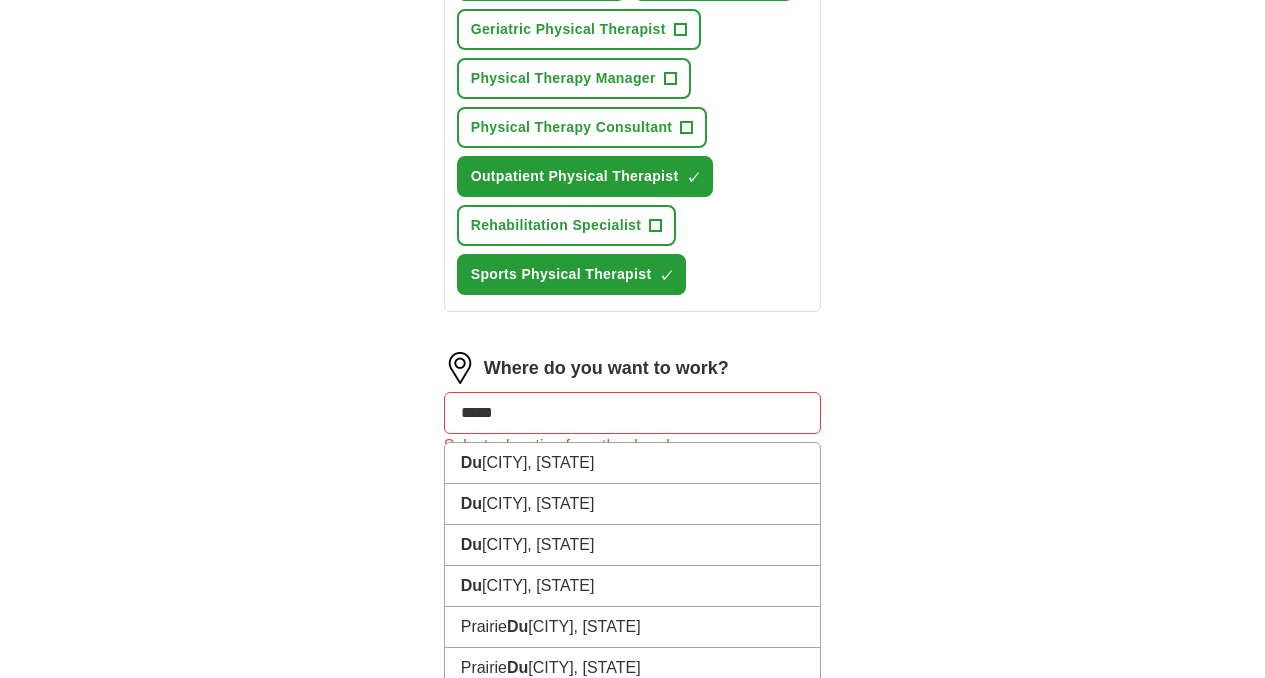 type on "******" 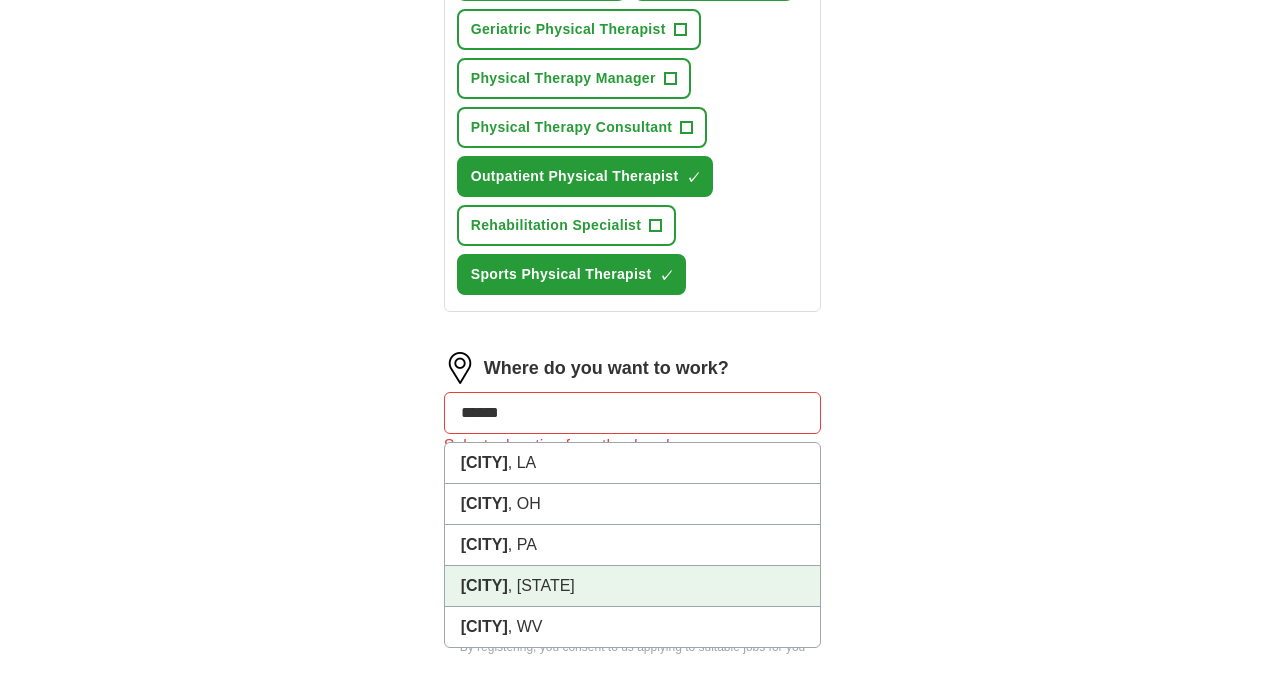 click on "[CITY], [STATE]" at bounding box center (633, 586) 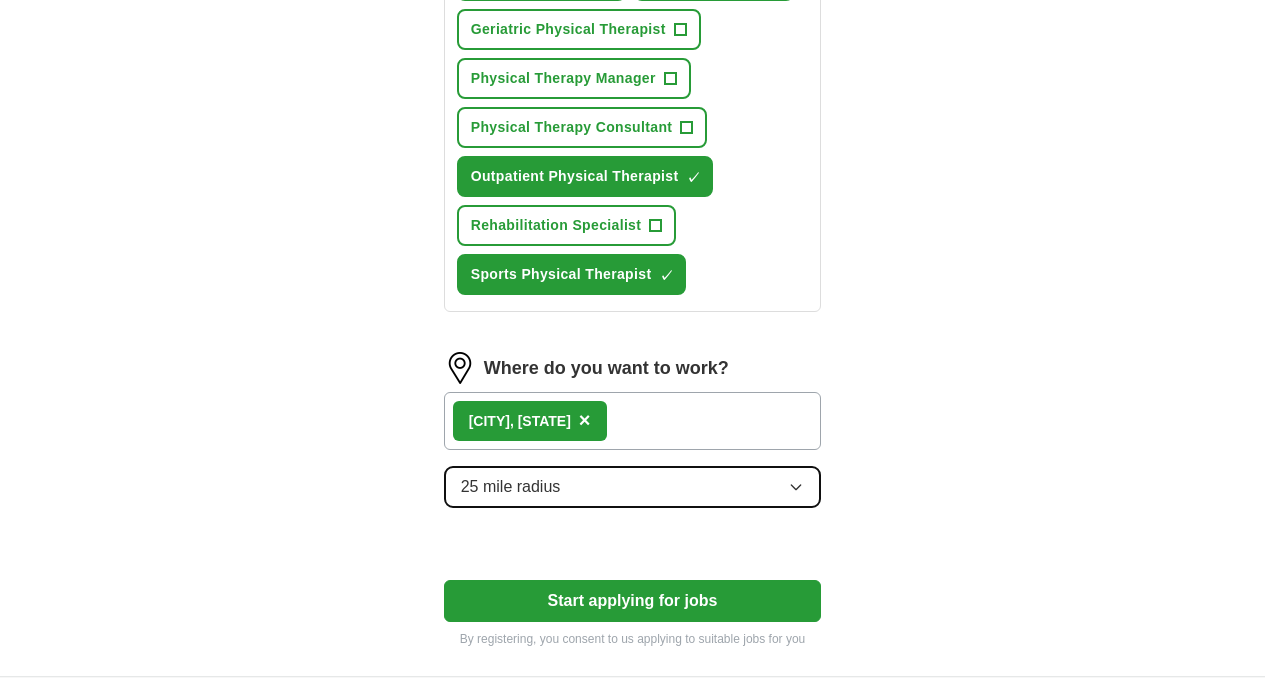 click on "25 mile radius" at bounding box center [633, 487] 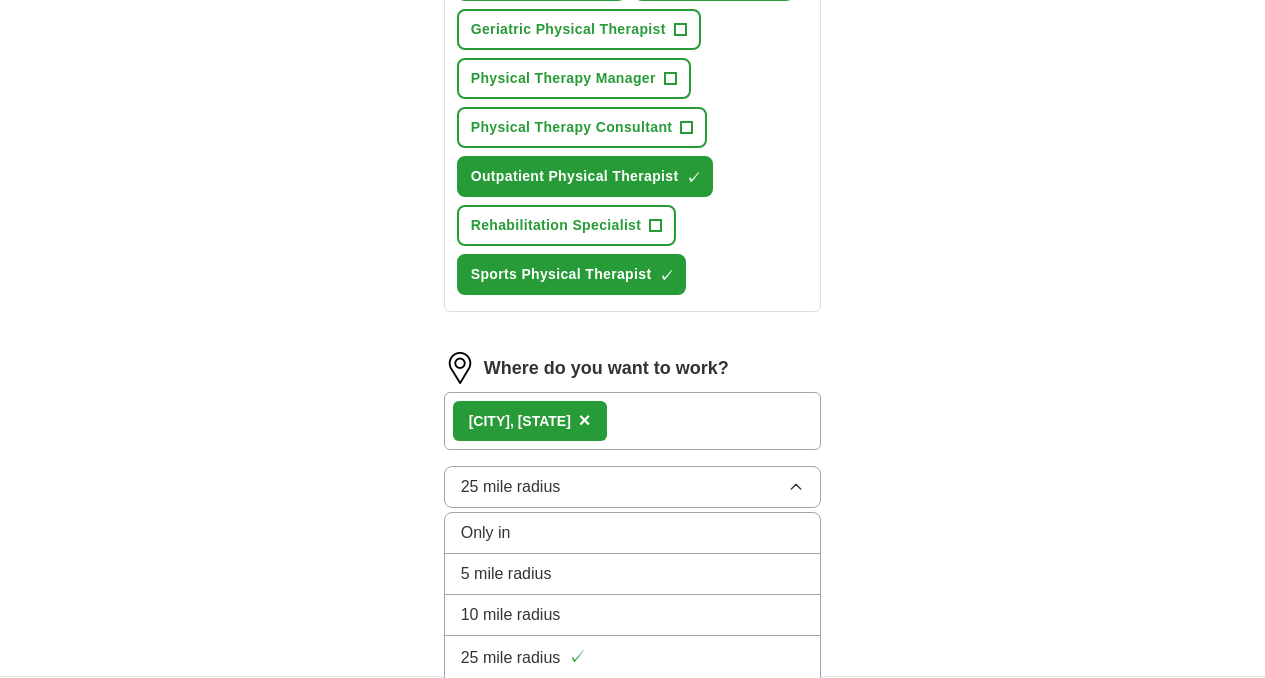 click on "ApplyIQ Let ApplyIQ do the hard work of searching and applying for jobs. Just tell us what you're looking for, and we'll do the rest. Select a resume Jazbani-DPT Resume 2025 - [STATE] .pdf [DATE], [TIME] Upload a different resume By uploading your resume you agree to our T&Cs and Privacy Notice. First Name ****** Last Name ******* What job are you looking for? Enter or select a minimum of 3 job titles (4-8 recommended) Physical therapist ✓ × Athletic Trainer + Physical Therapy Educator + Manual Therapist + Physiotherapist + Geriatric Physical Therapist + Physical Therapy Manager + Physical Therapy Consultant + Outpatient Physical Therapist ✓ × Rehabilitation Specialist + Sports Physical Therapist ✓ × Where do you want to work? Dupont , [STATE] × 25 mile radius Only in 5 mile radius 10 mile radius 25 mile radius ✓ 50 mile radius 100 mile radius Start applying for jobs By registering, you consent to us applying to suitable jobs for you" at bounding box center [633, -114] 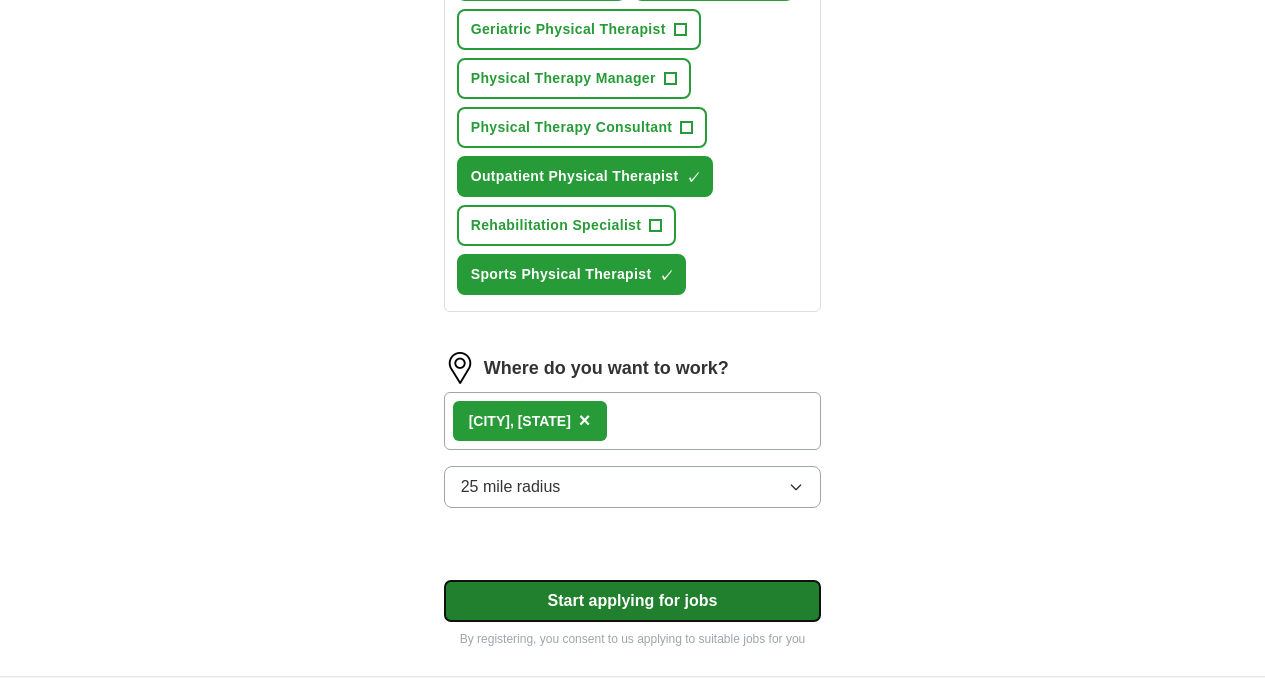 click on "Start applying for jobs" at bounding box center [633, 601] 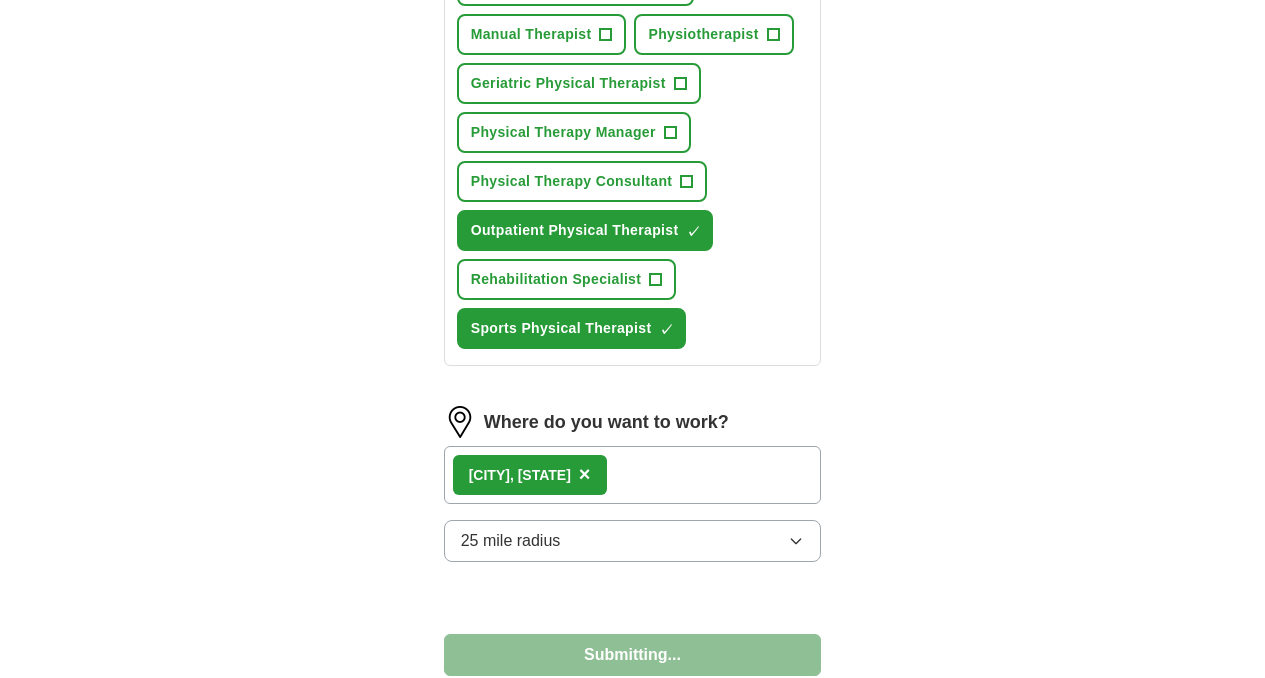 select on "**" 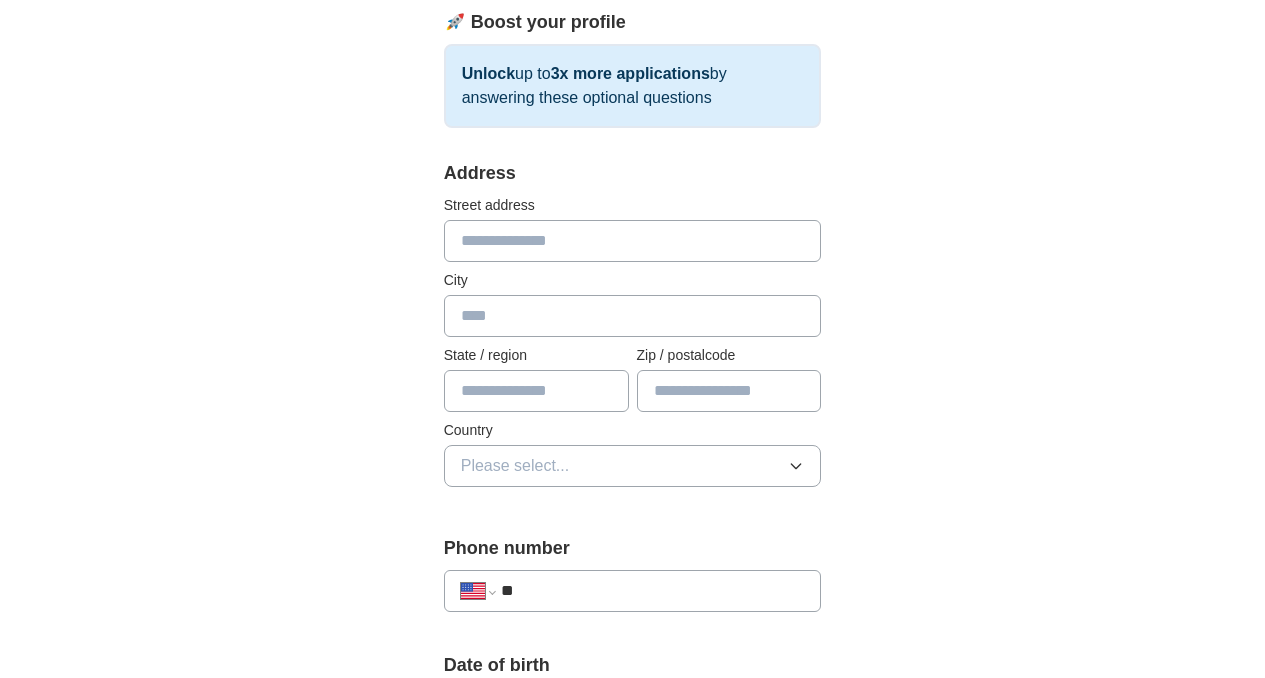 scroll, scrollTop: 298, scrollLeft: 0, axis: vertical 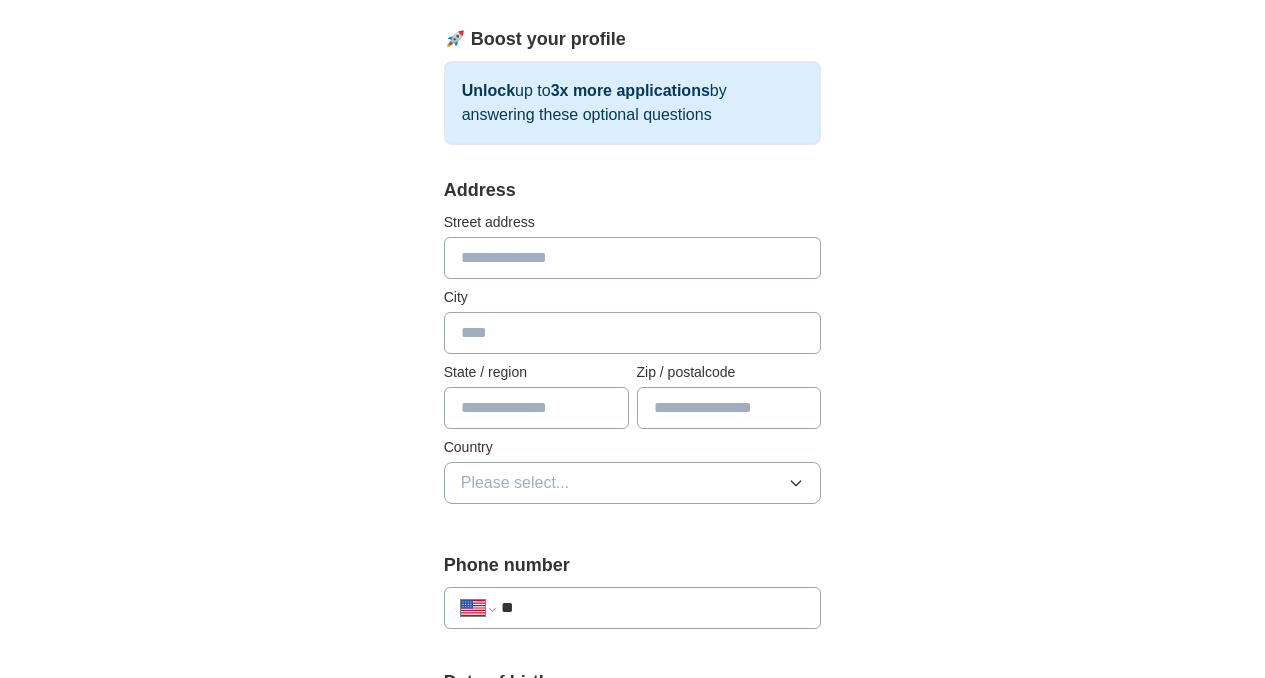 click at bounding box center [633, 258] 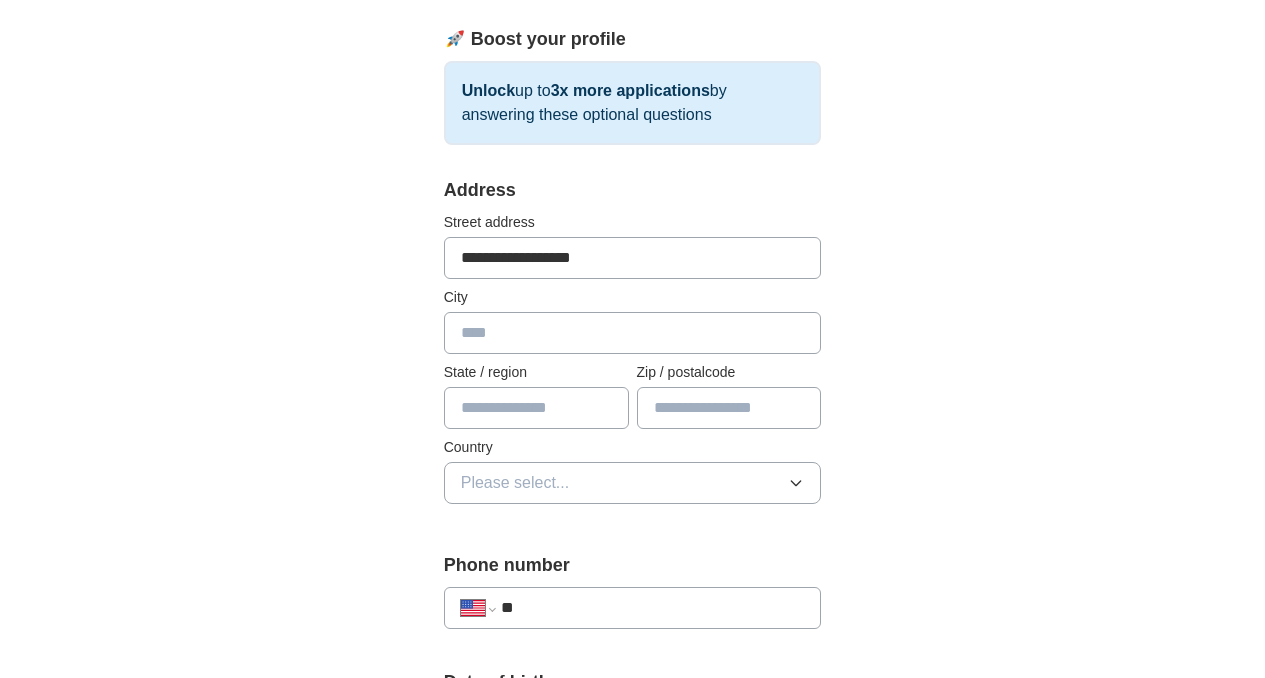 type on "******" 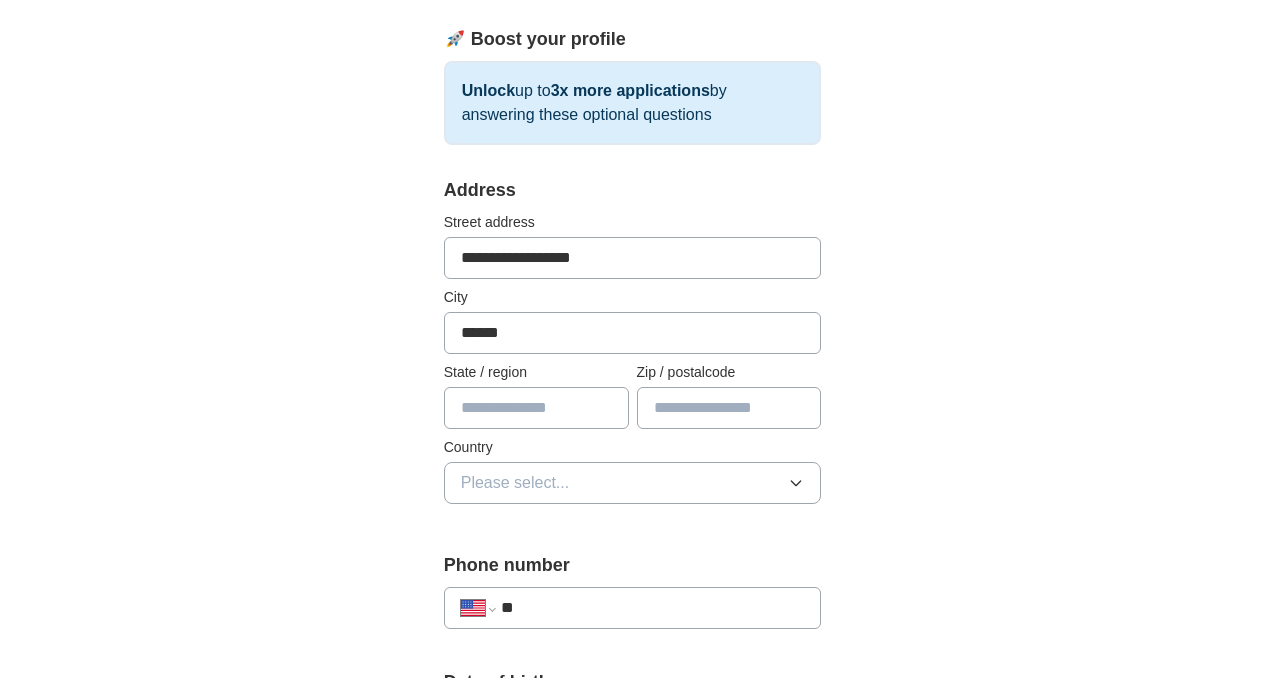 type on "**" 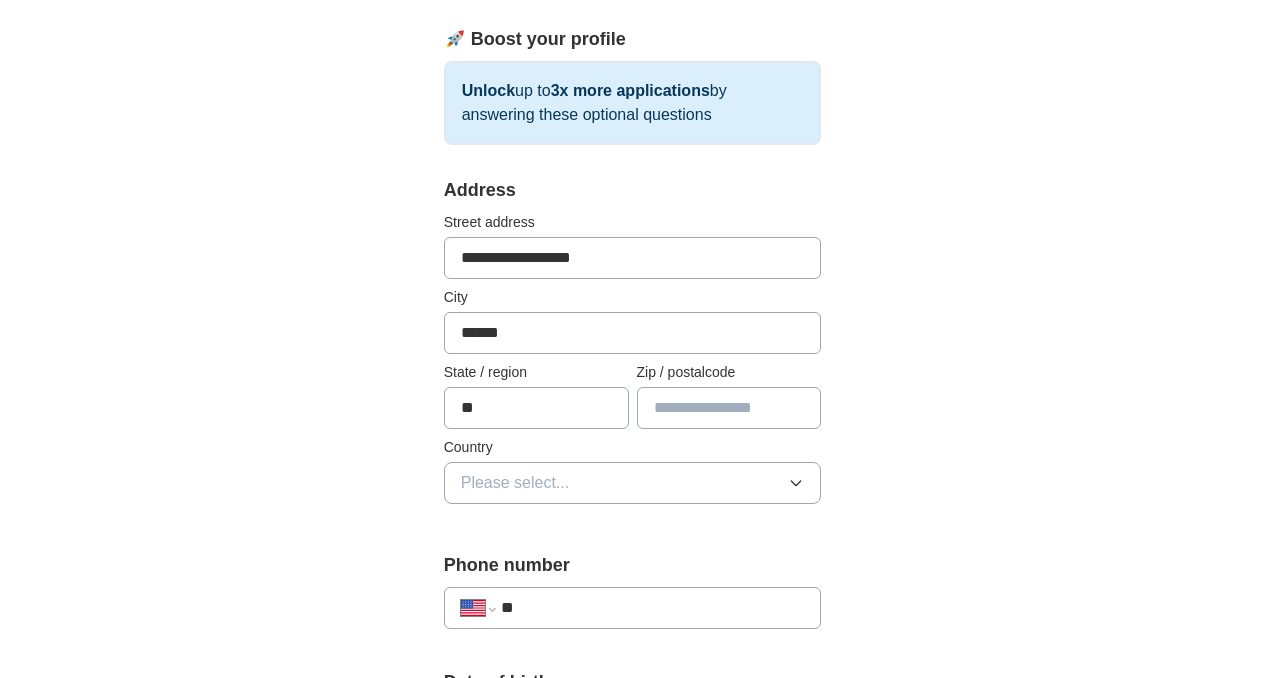type on "*****" 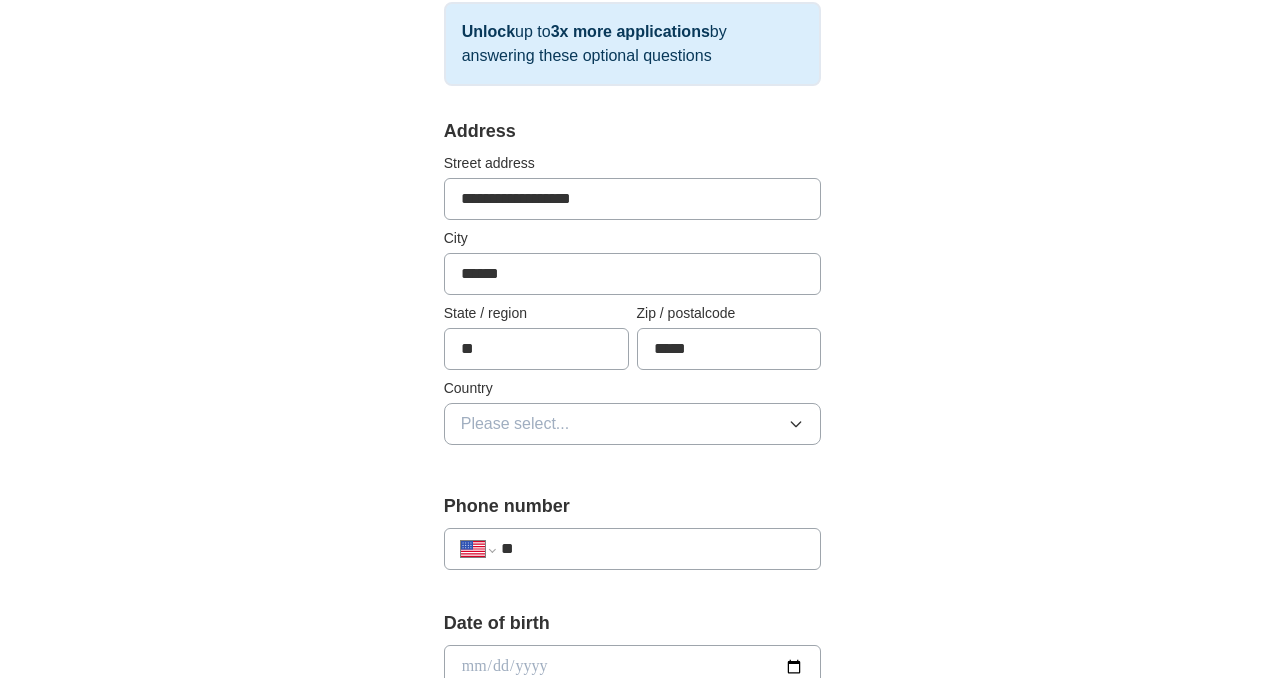 scroll, scrollTop: 358, scrollLeft: 0, axis: vertical 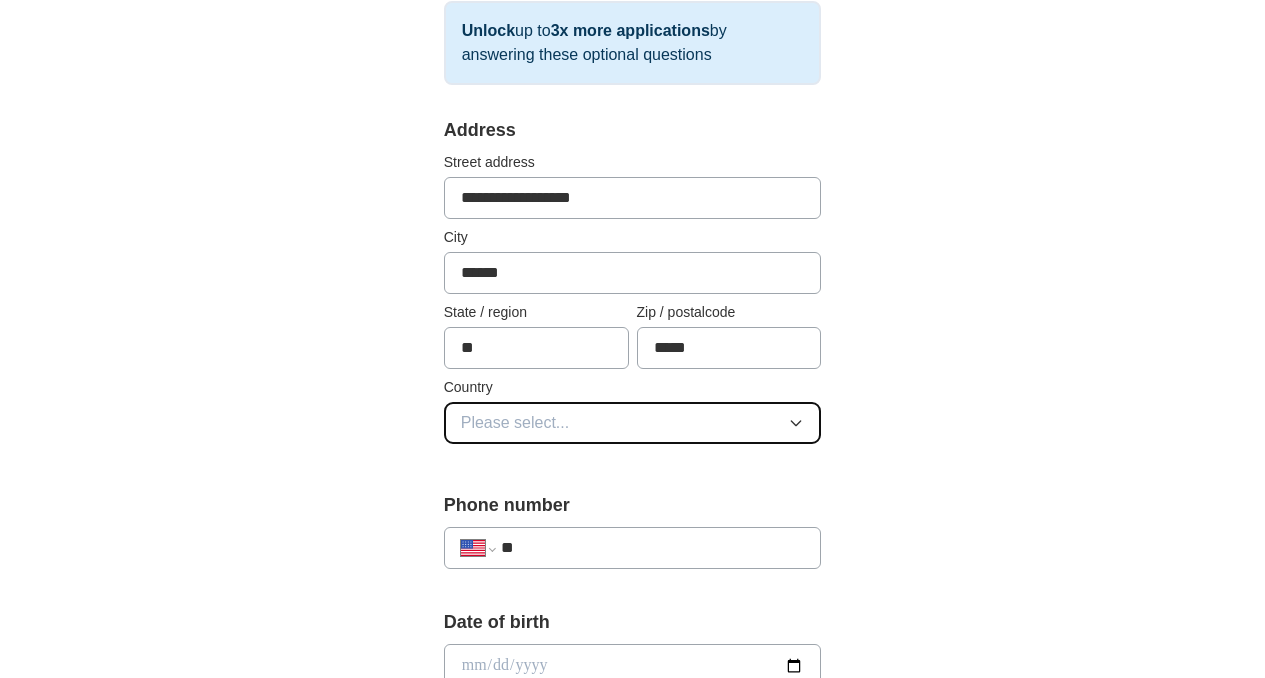 click on "Please select..." at bounding box center [633, 423] 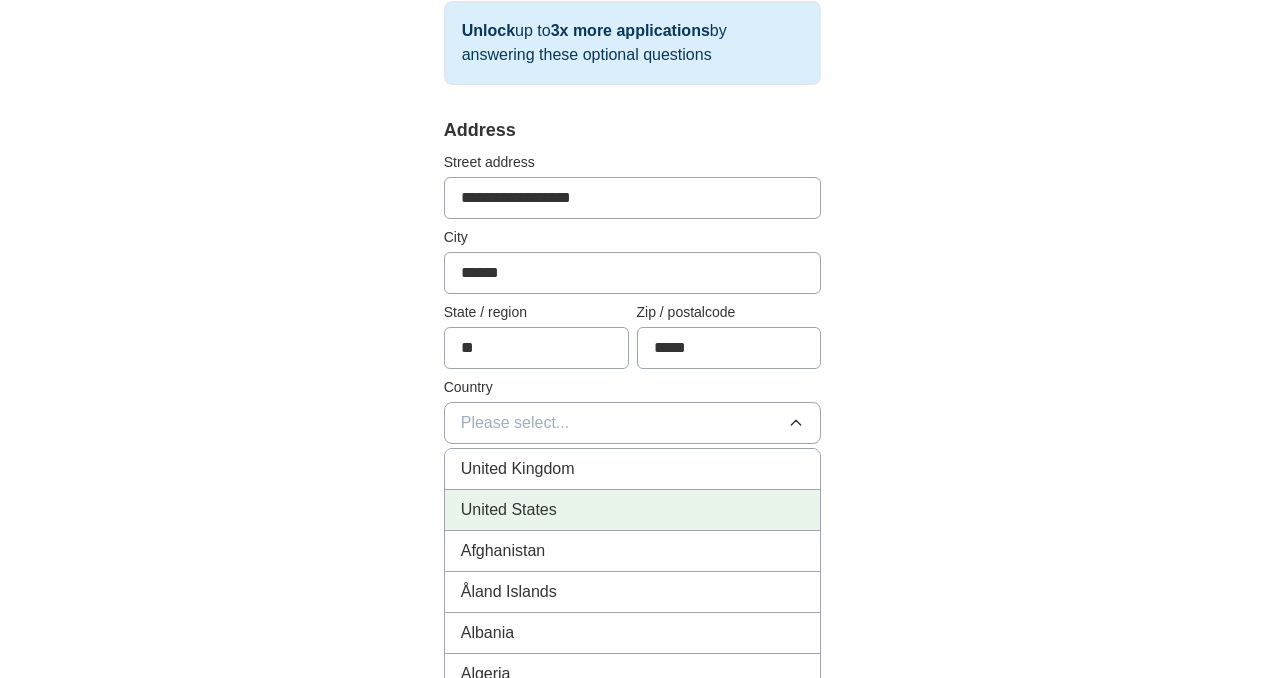 click on "United States" at bounding box center (633, 510) 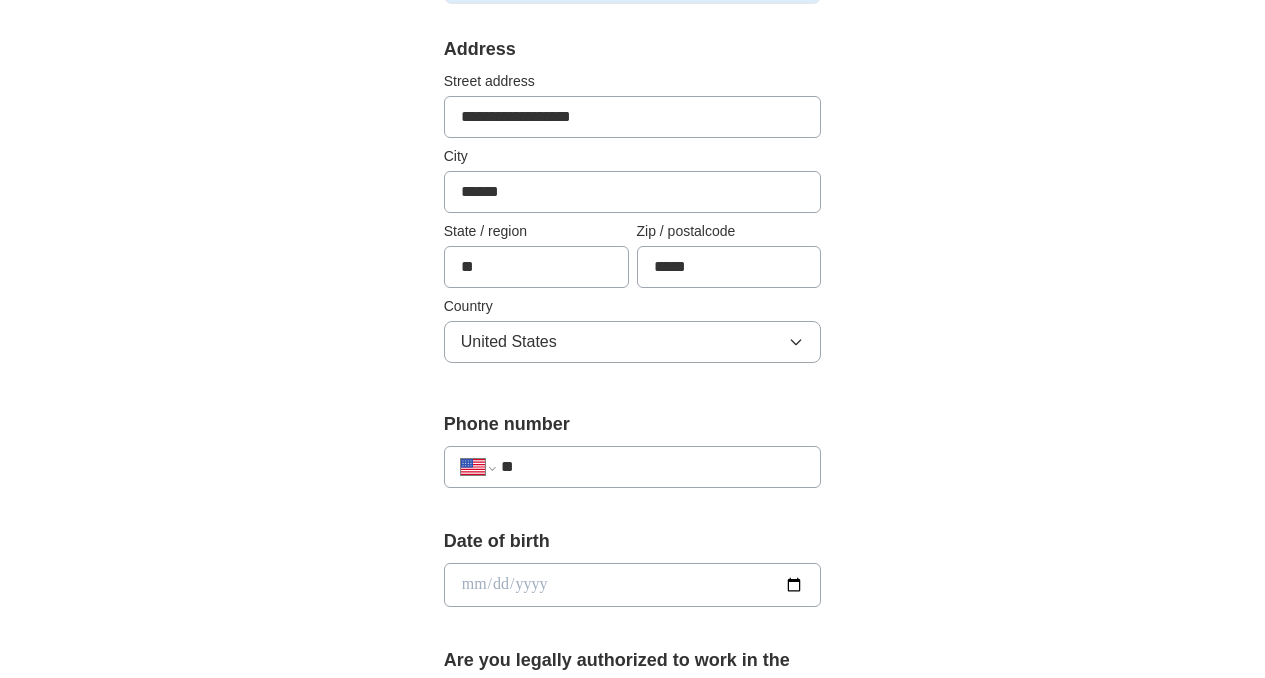 scroll, scrollTop: 468, scrollLeft: 0, axis: vertical 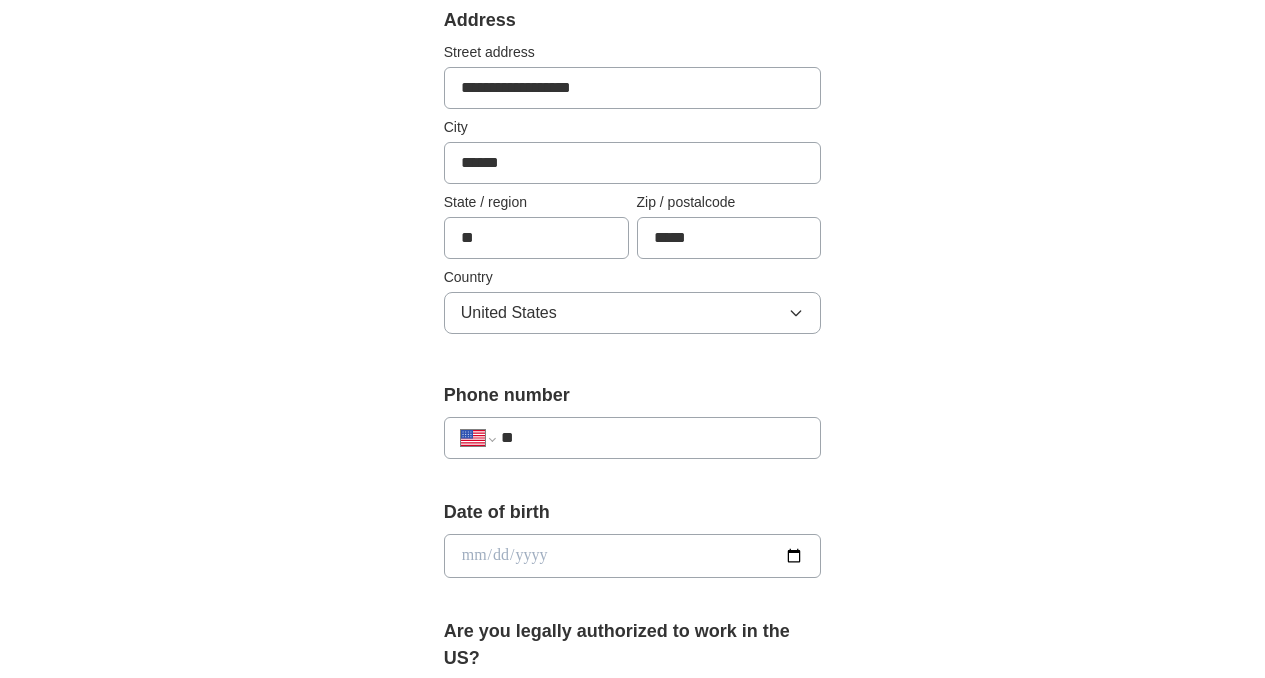 click on "**********" at bounding box center [633, 438] 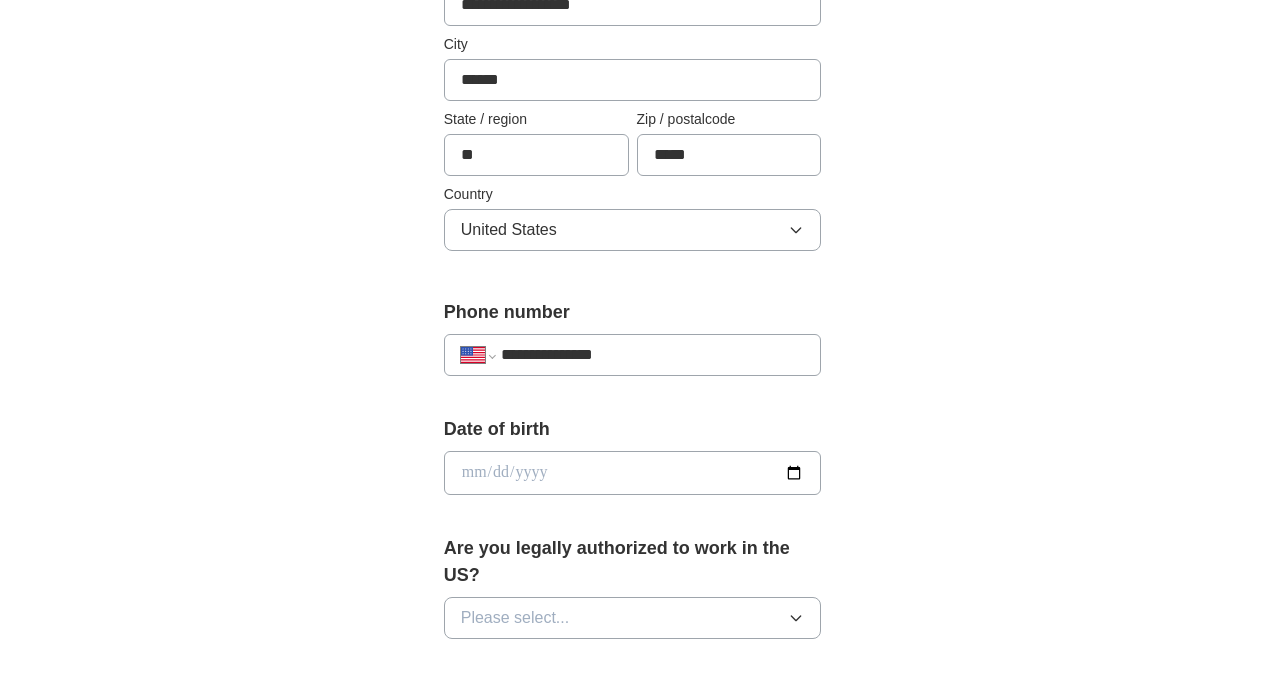 scroll, scrollTop: 593, scrollLeft: 0, axis: vertical 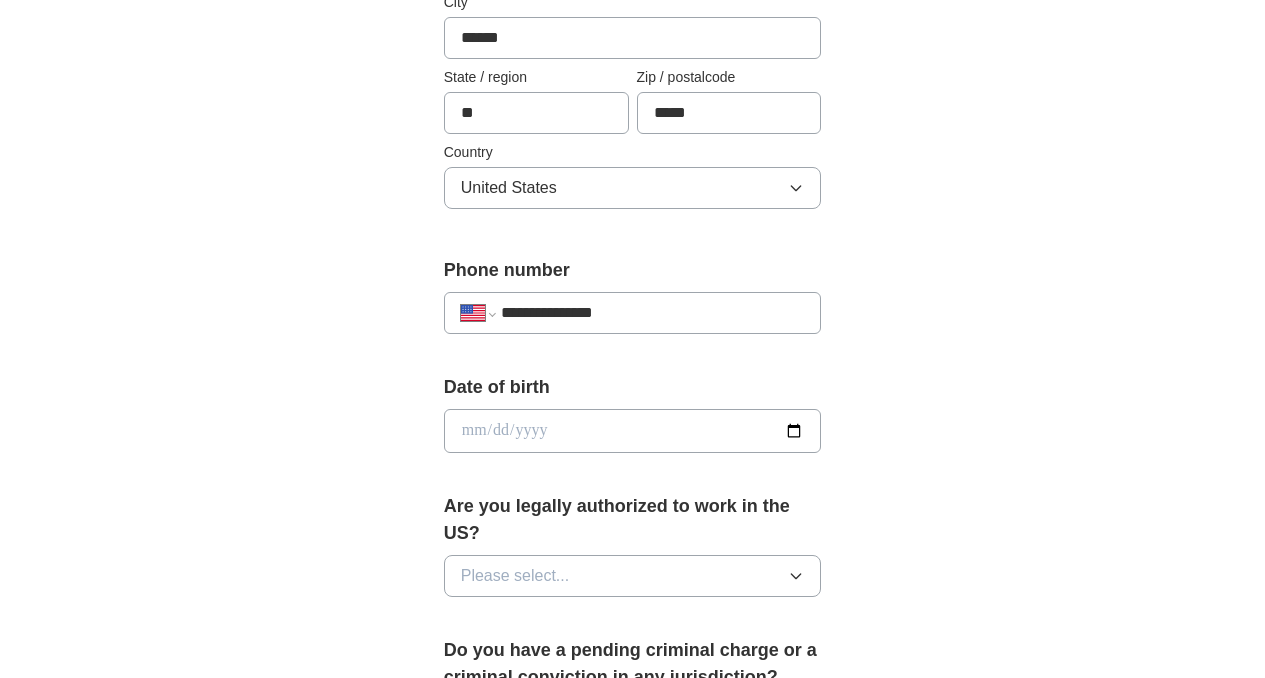 type on "**********" 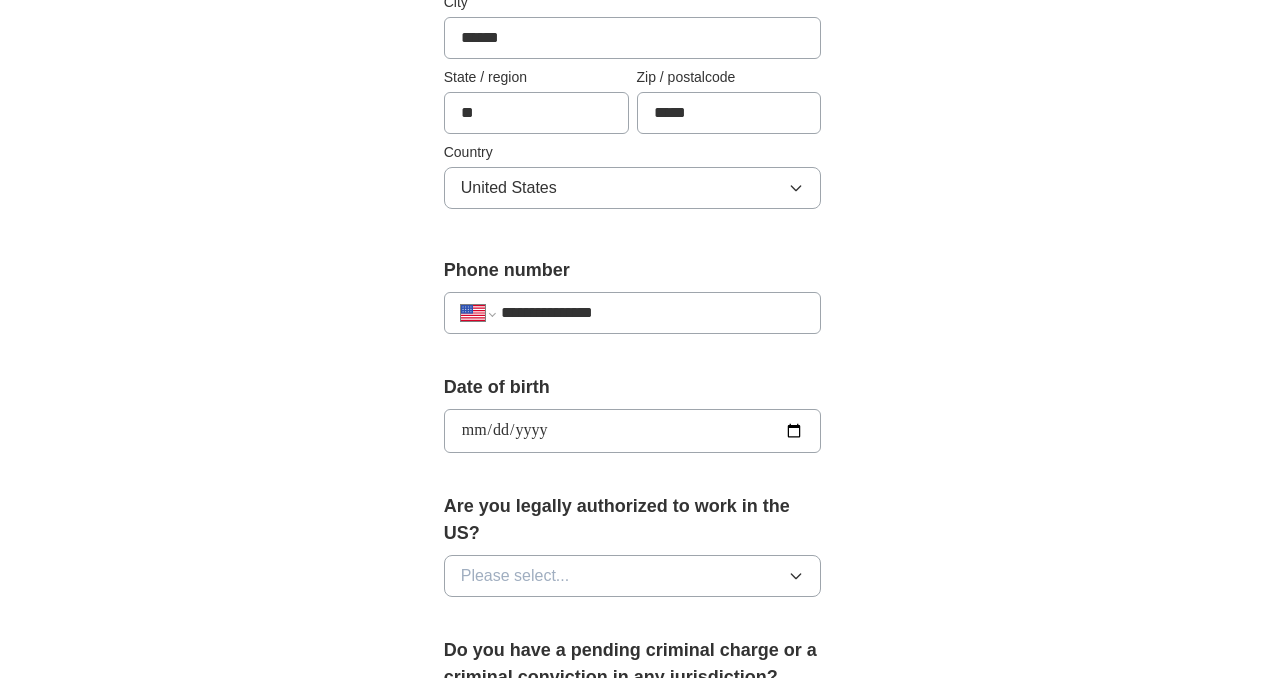 type on "**********" 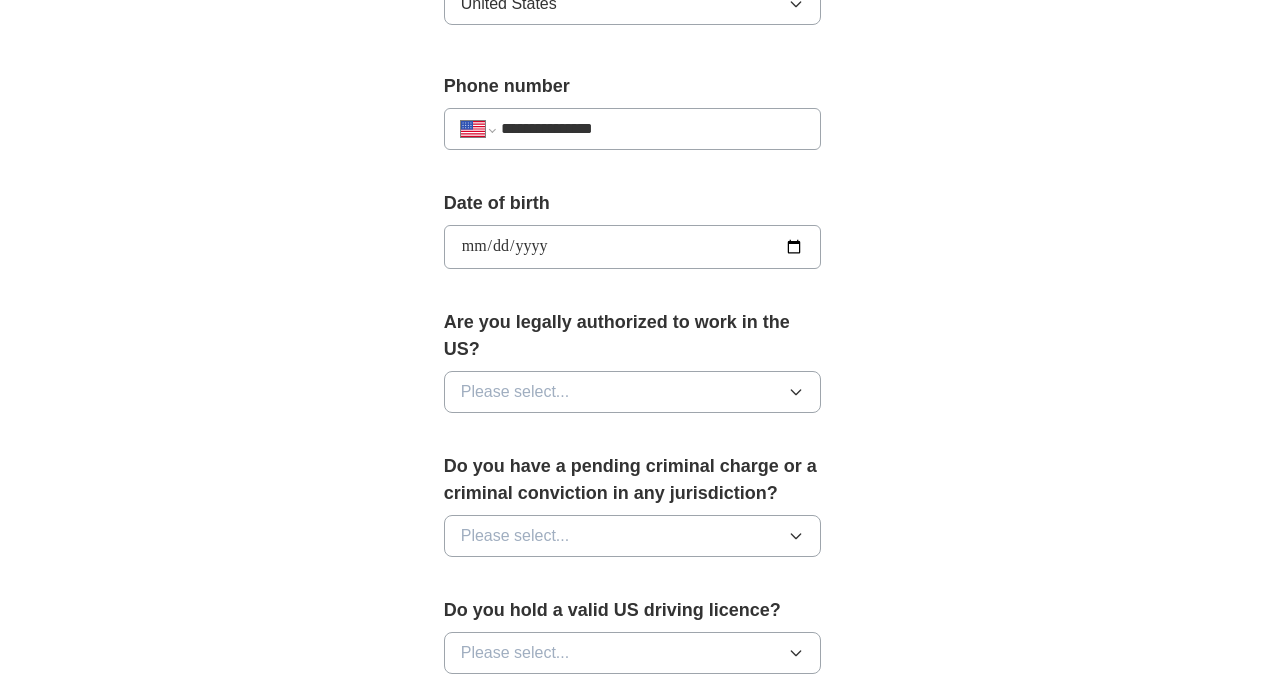 scroll, scrollTop: 778, scrollLeft: 0, axis: vertical 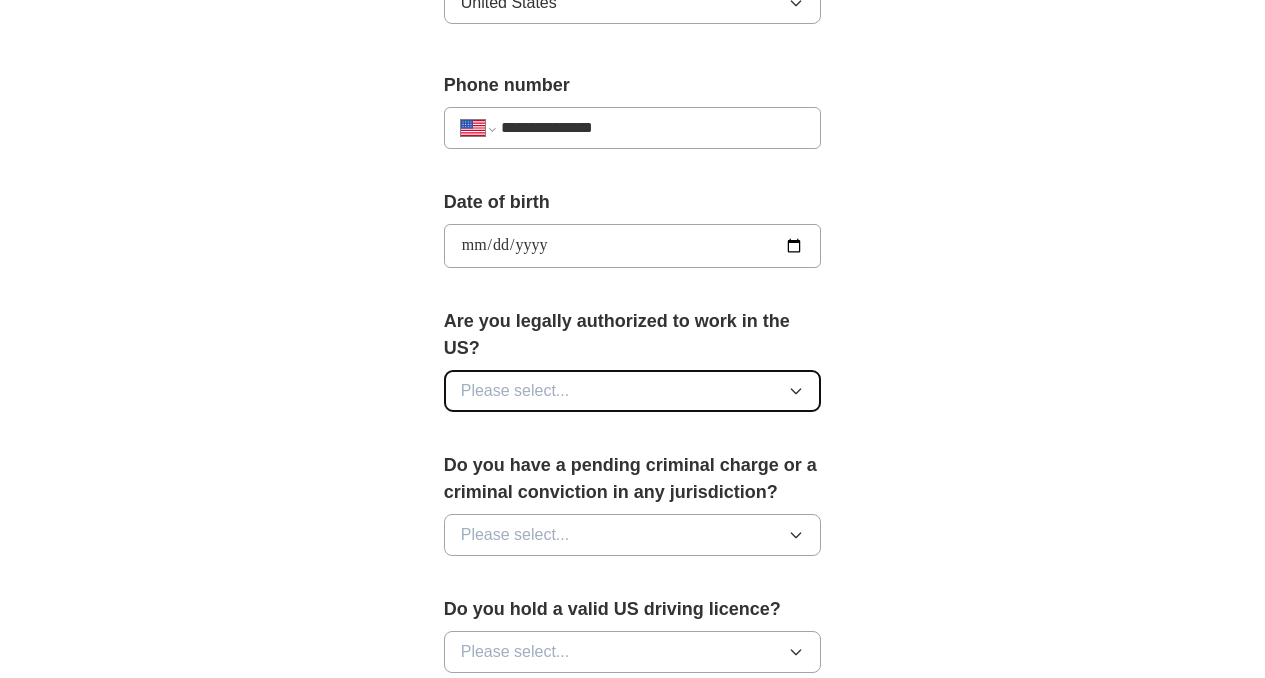 click on "Please select..." at bounding box center [633, 391] 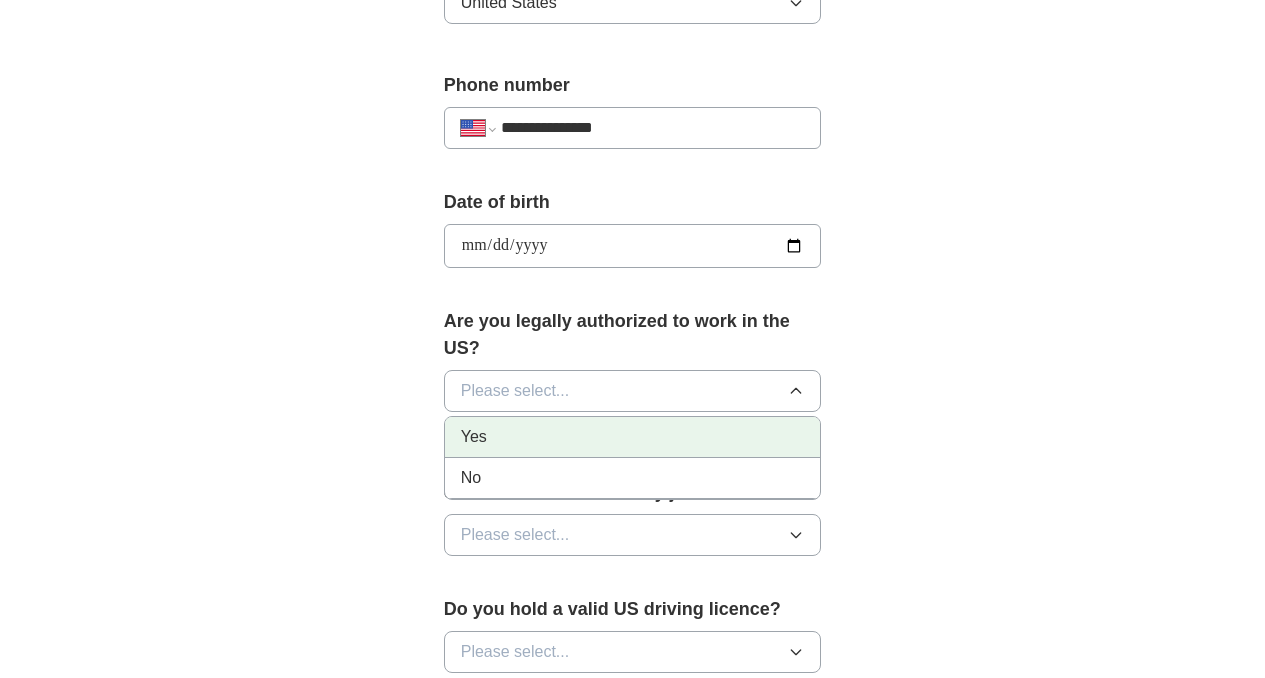 click on "Yes" at bounding box center [633, 437] 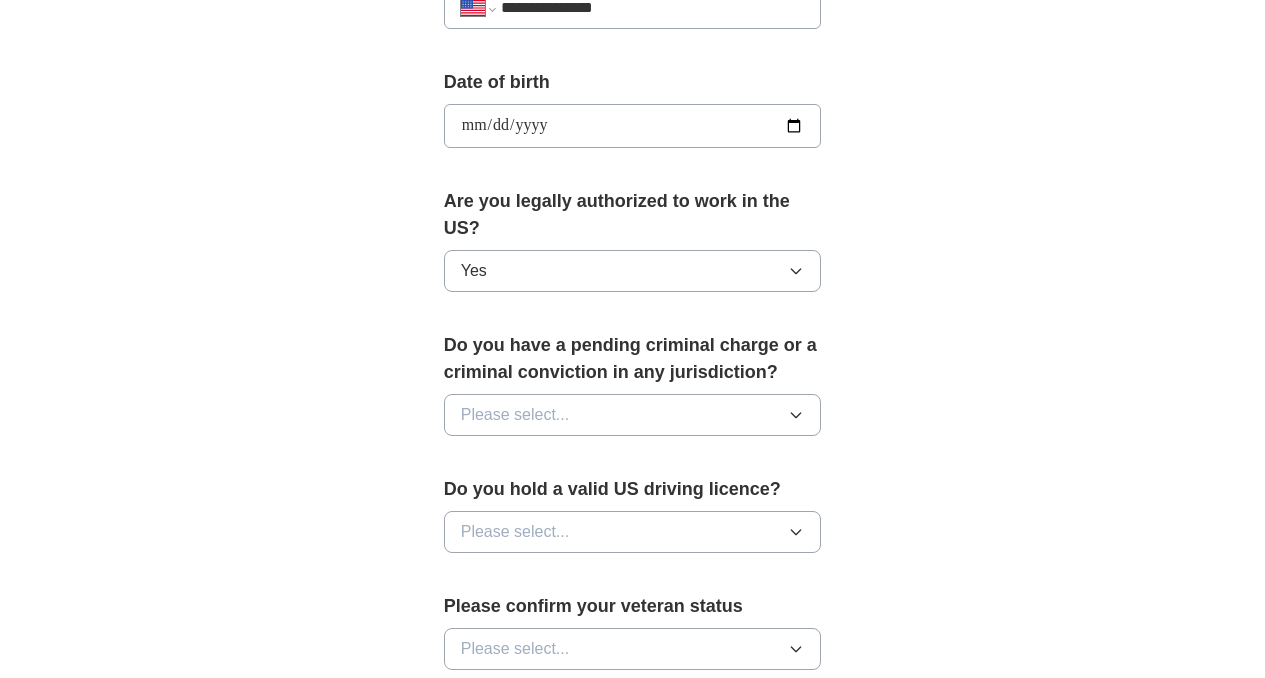 scroll, scrollTop: 1091, scrollLeft: 0, axis: vertical 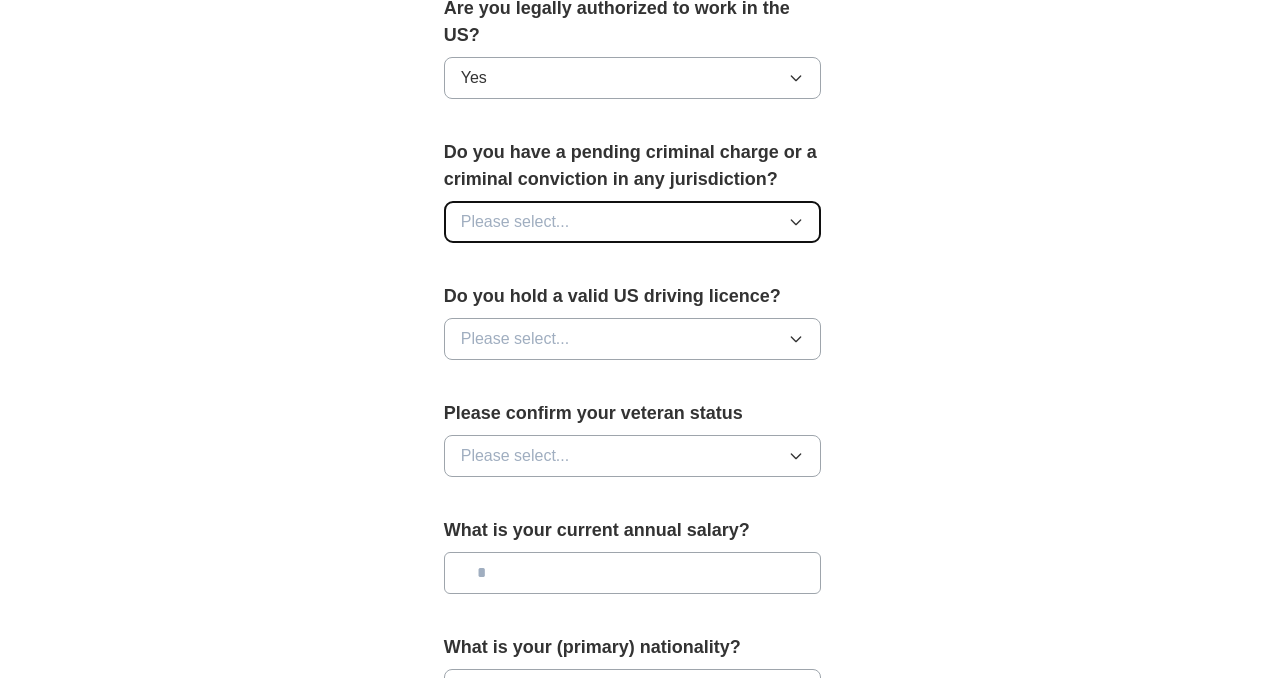 click on "Please select..." at bounding box center [633, 222] 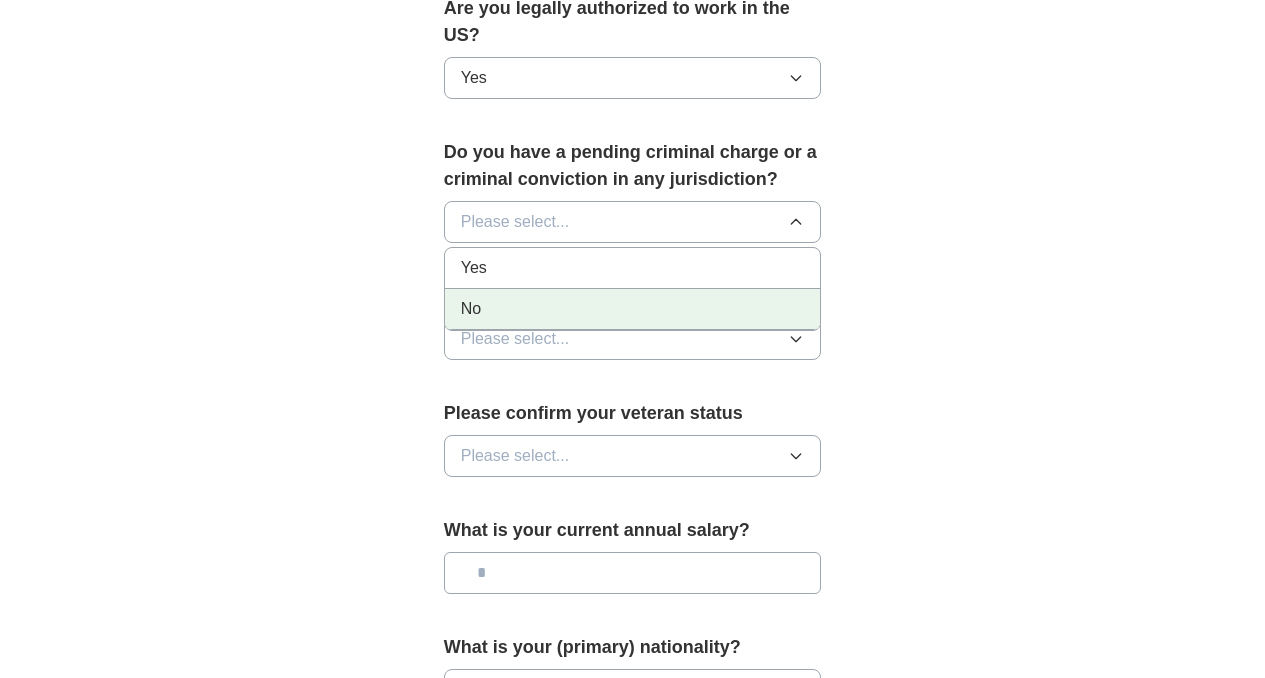 click on "No" at bounding box center [633, 309] 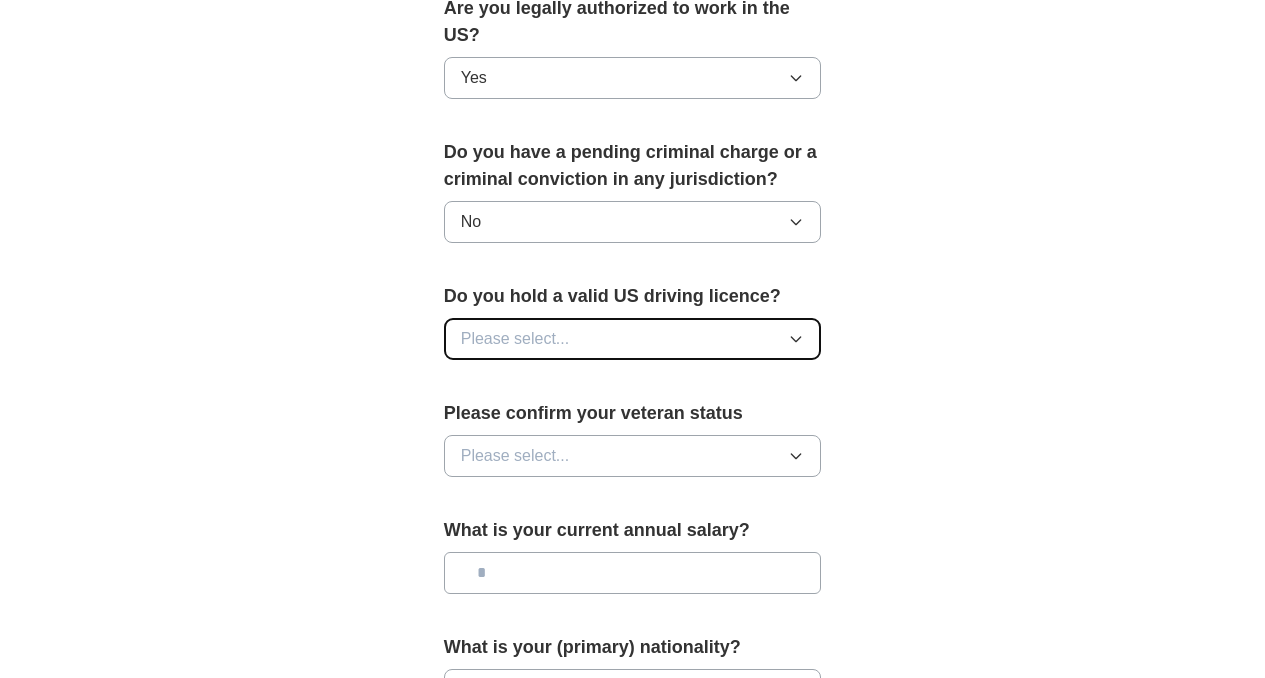 click on "Please select..." at bounding box center [633, 339] 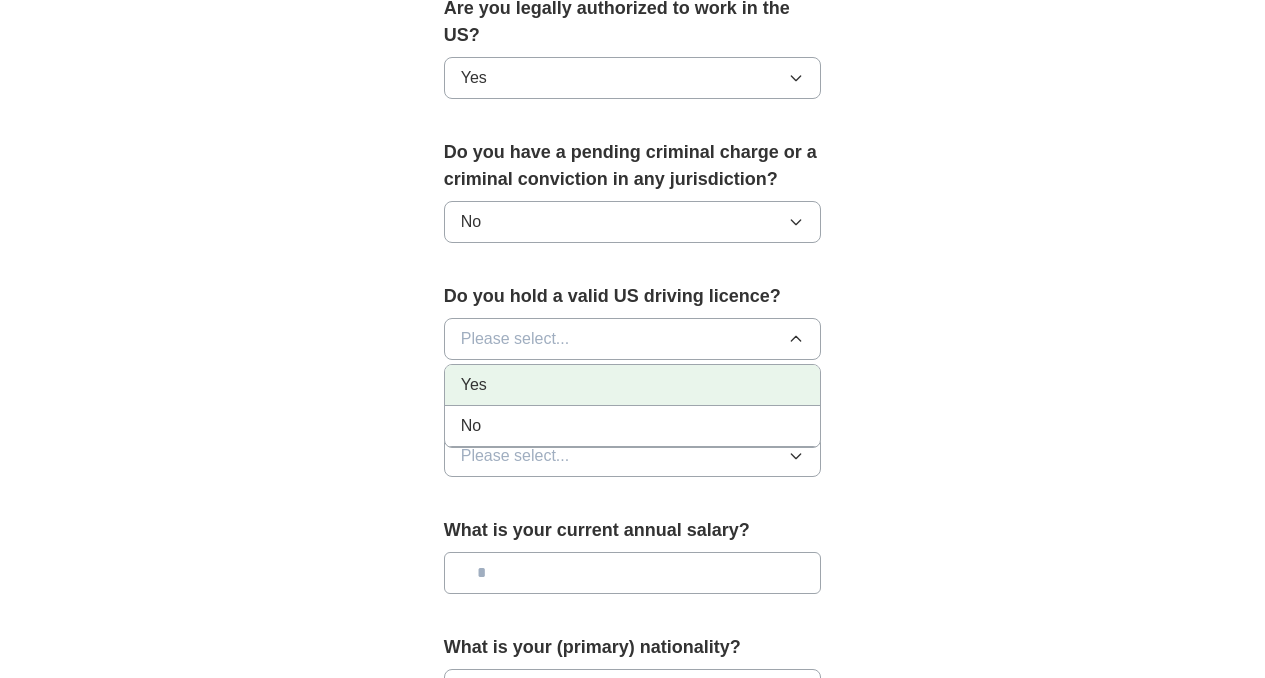 click on "Yes" at bounding box center (633, 385) 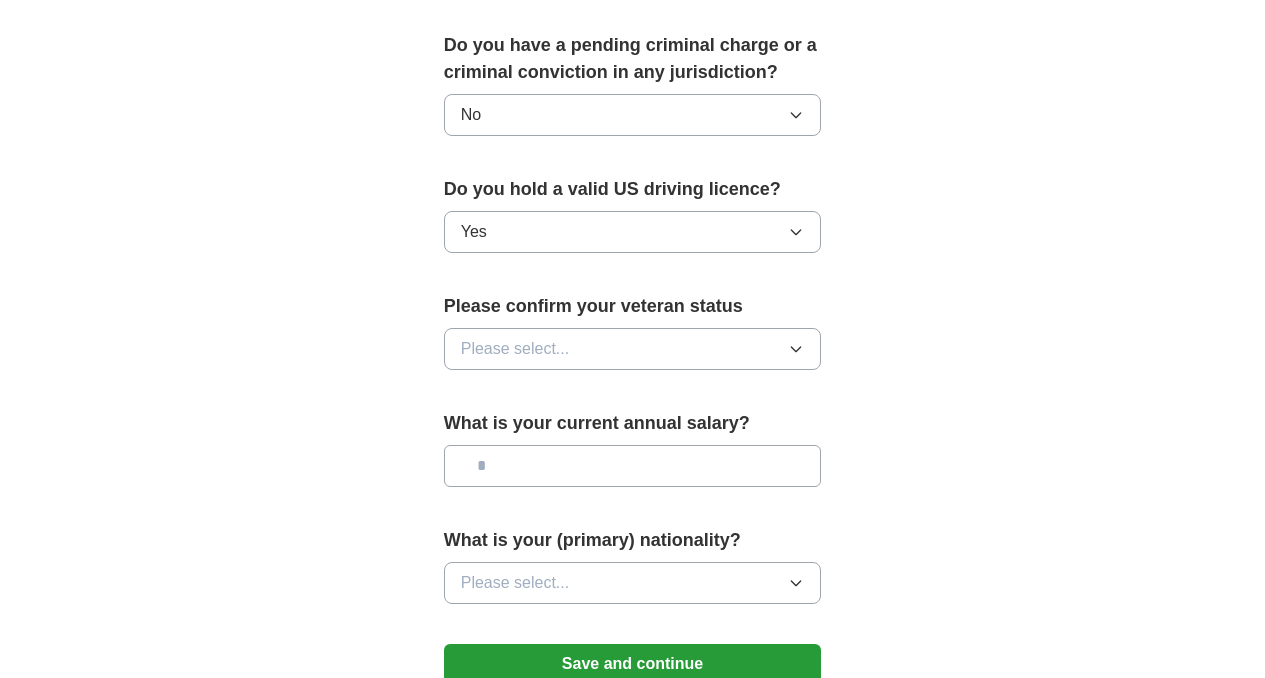 scroll, scrollTop: 1222, scrollLeft: 0, axis: vertical 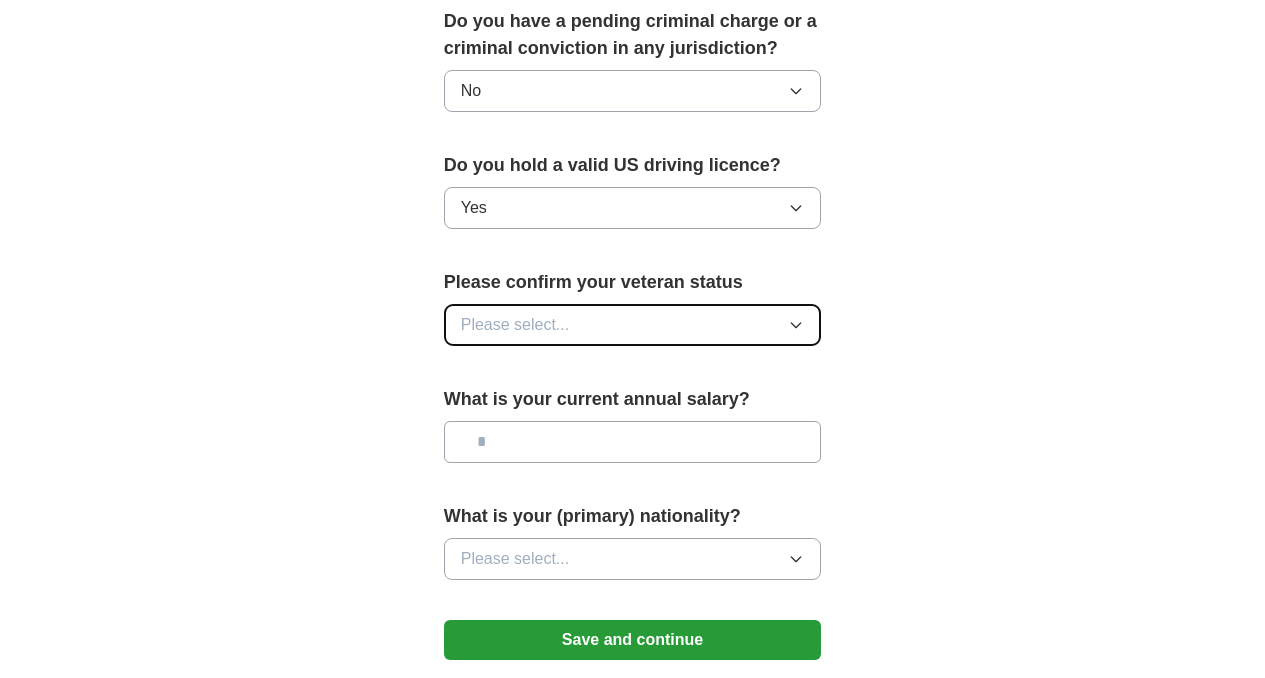 click on "Please select..." at bounding box center (633, 325) 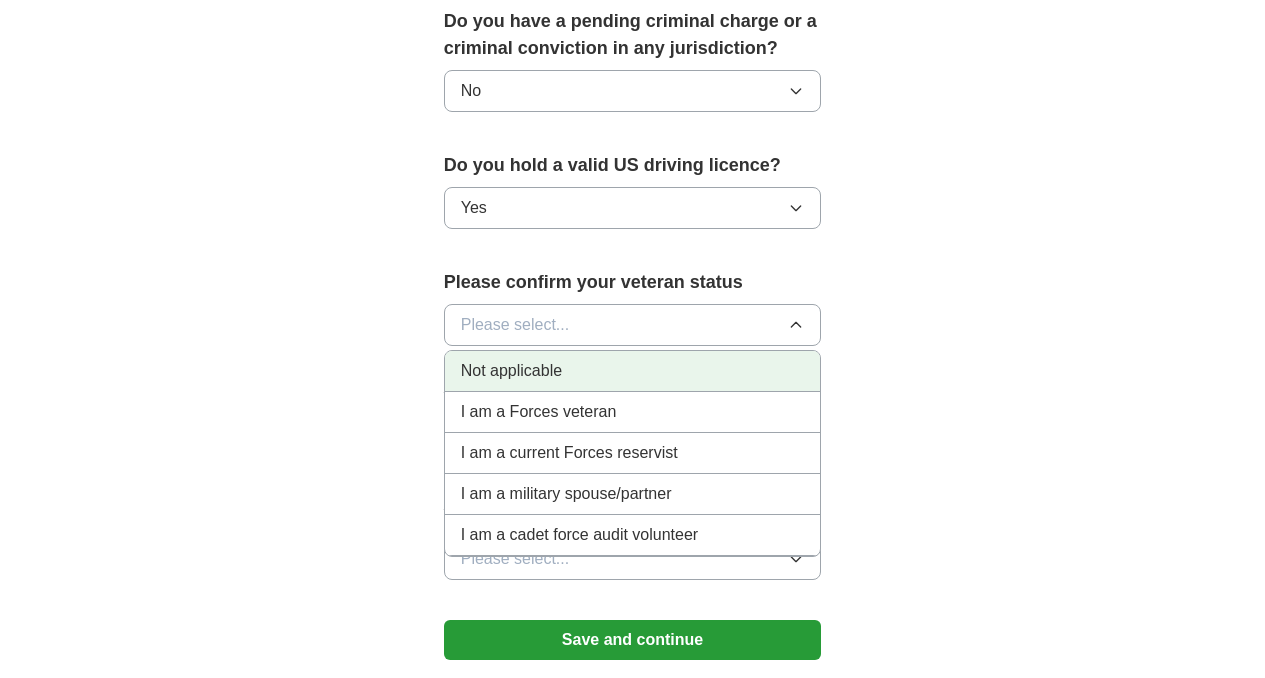click on "Not applicable" at bounding box center (633, 371) 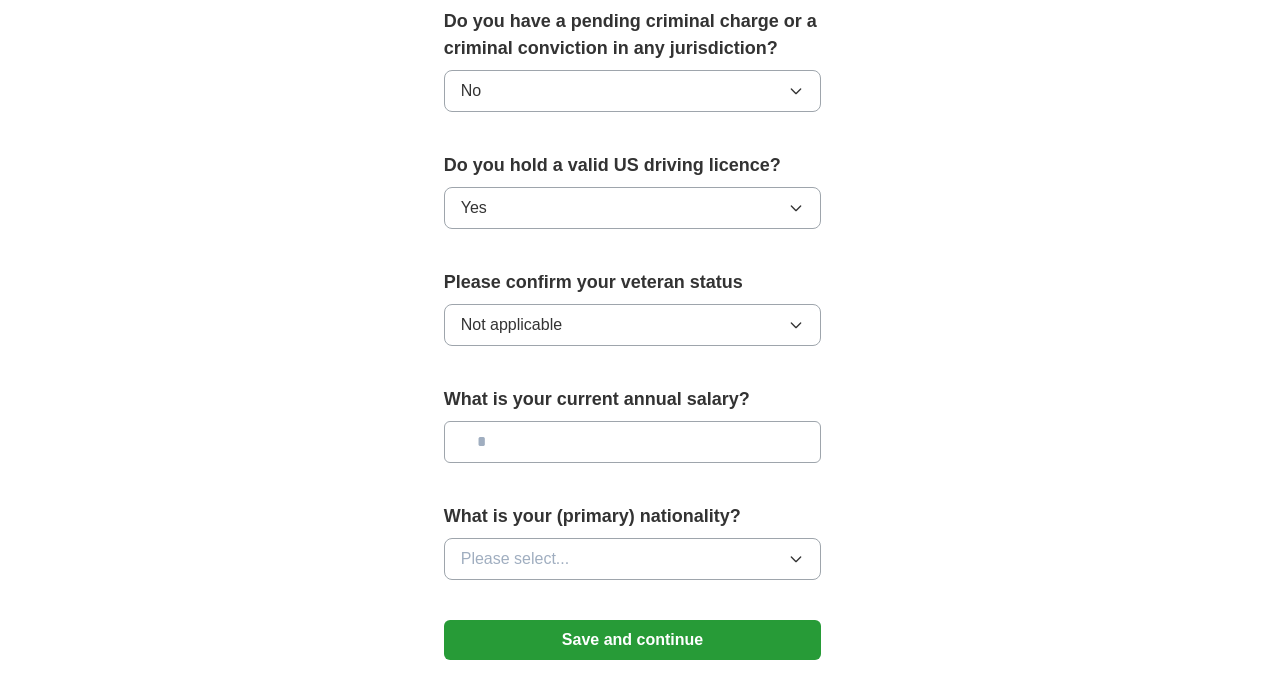 click at bounding box center (633, 442) 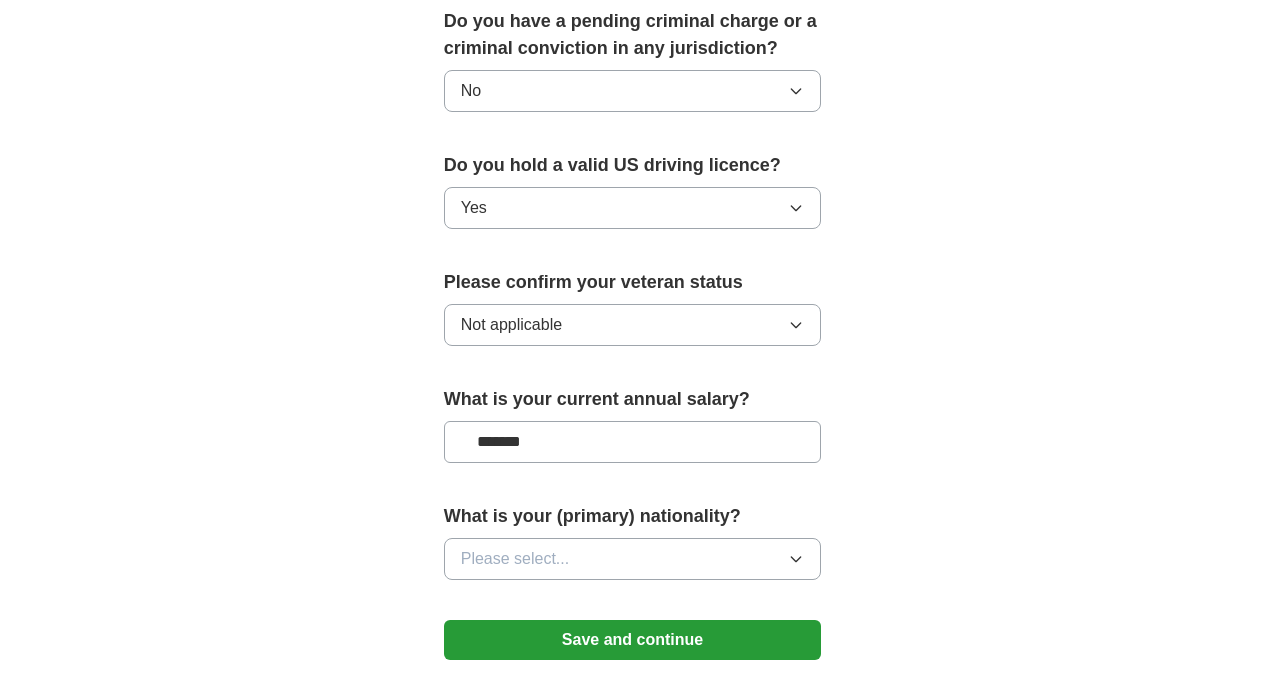 type on "*******" 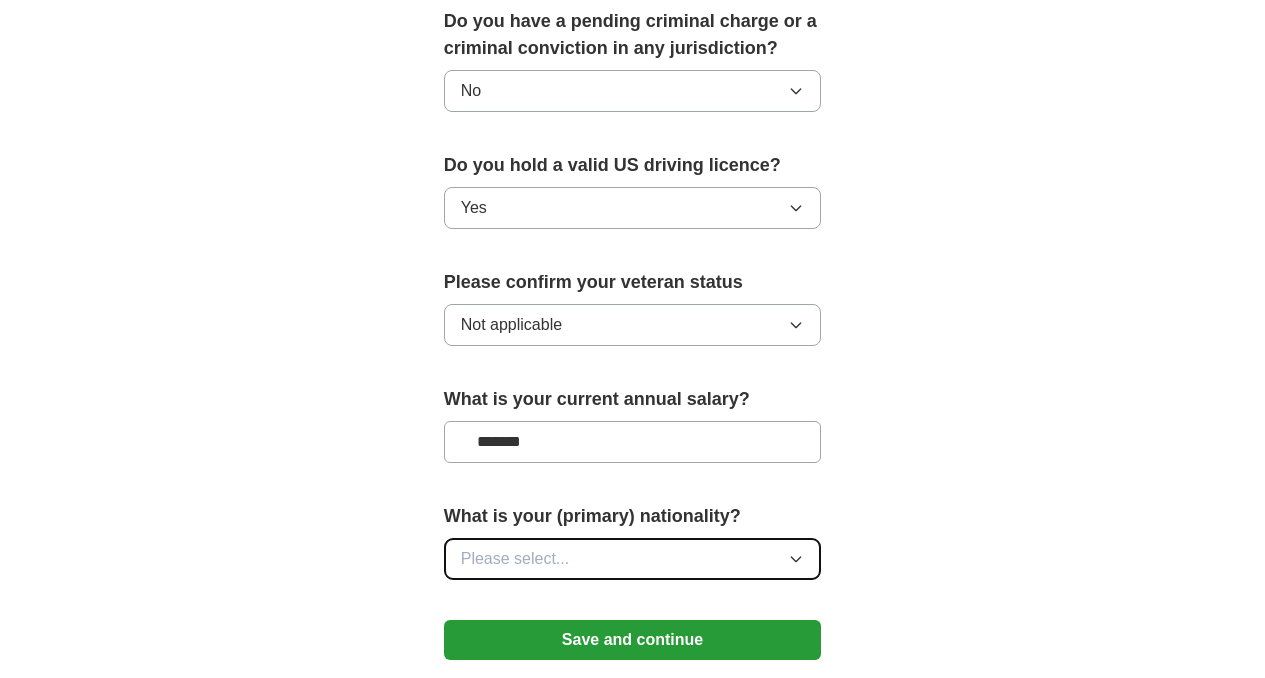 click on "Please select..." at bounding box center [633, 559] 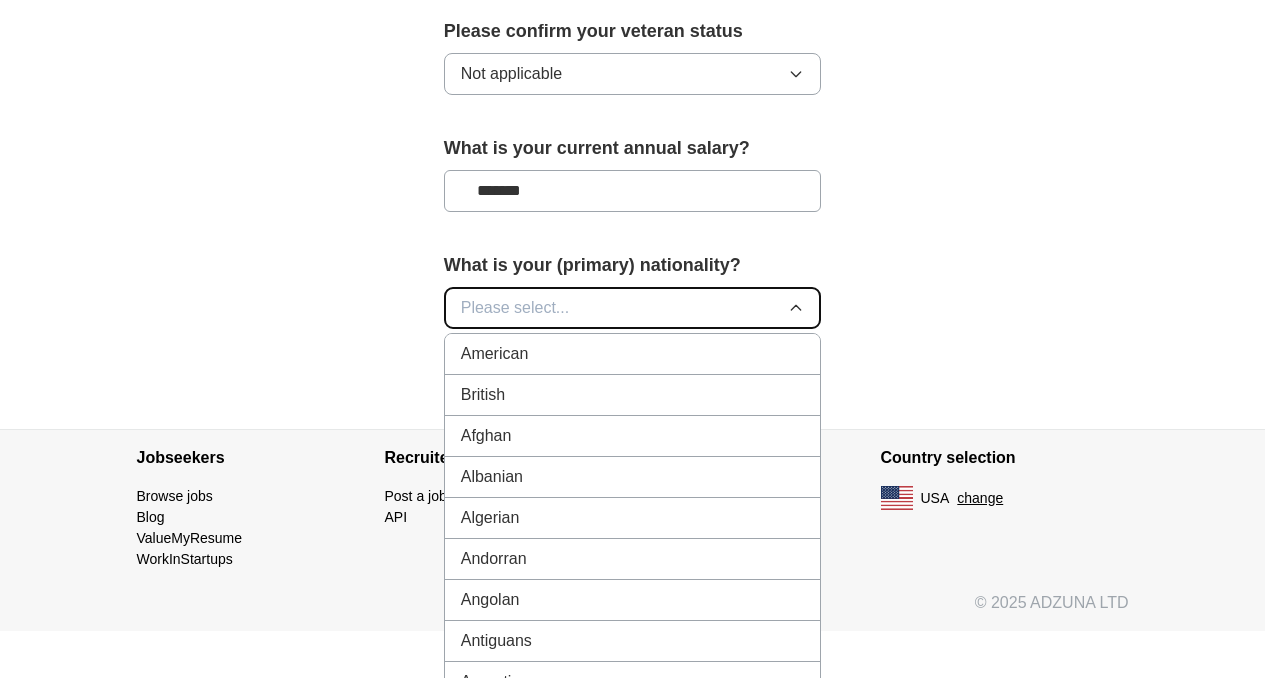 scroll, scrollTop: 1482, scrollLeft: 0, axis: vertical 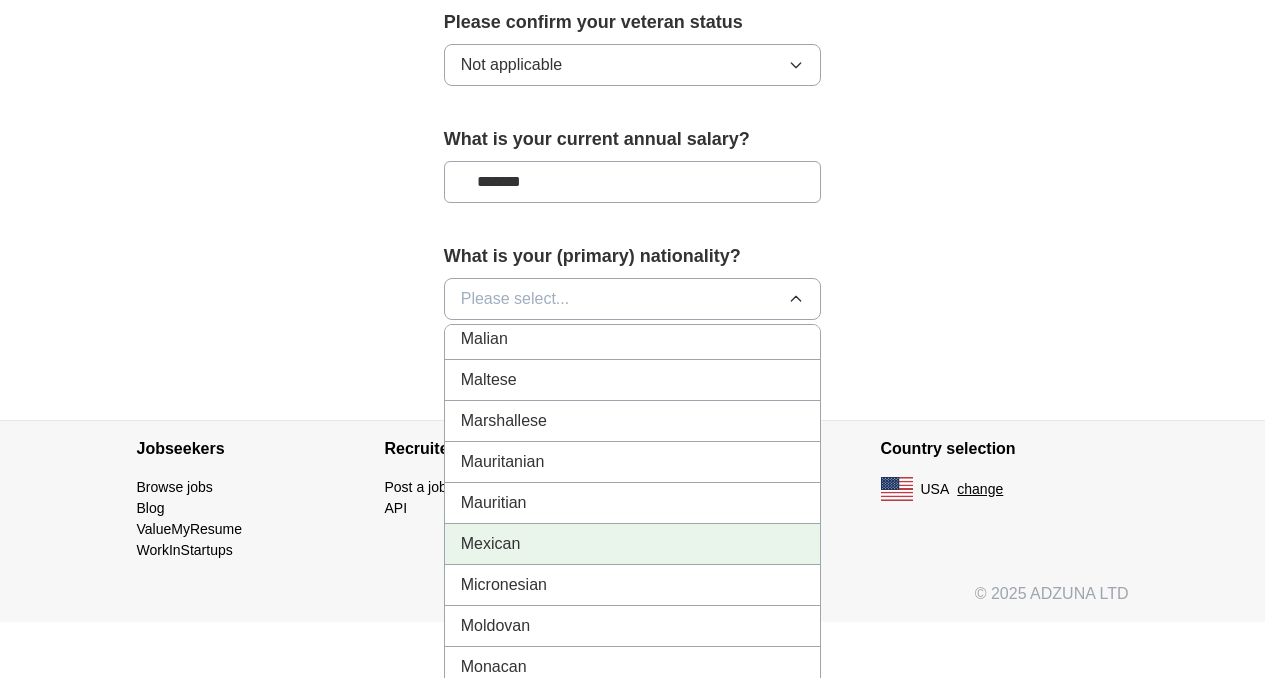 click on "Mexican" at bounding box center (633, 544) 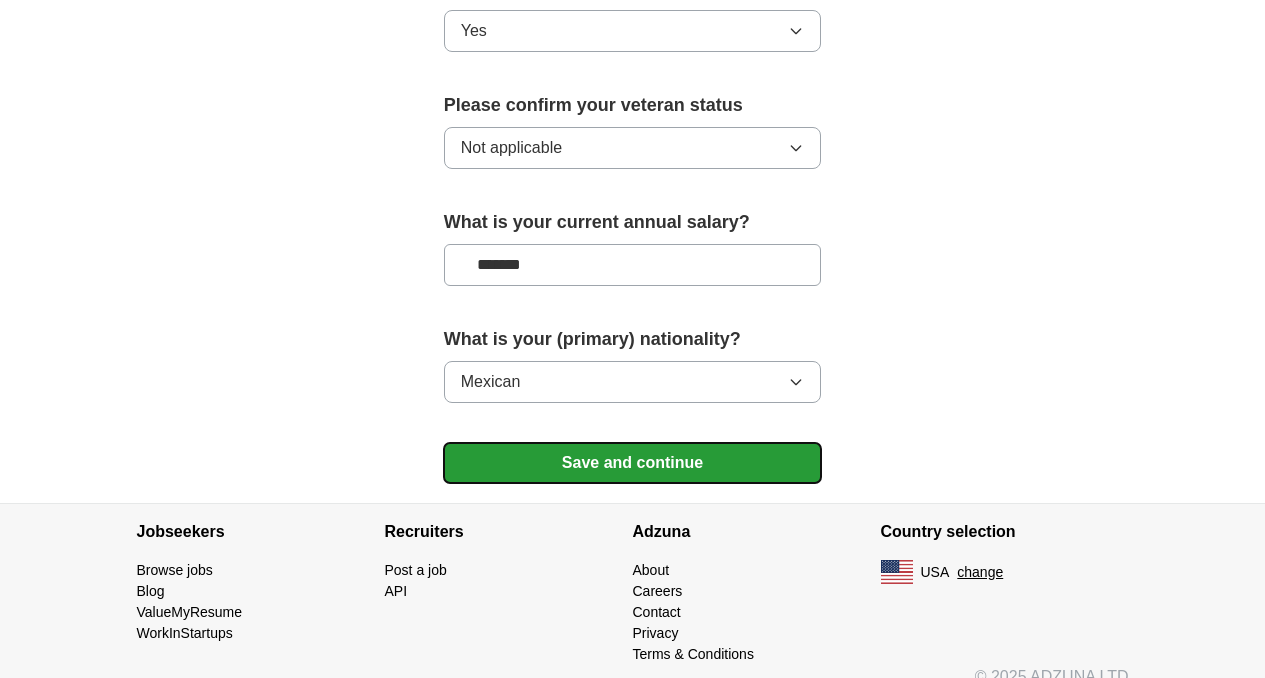 click on "Save and continue" at bounding box center (633, 463) 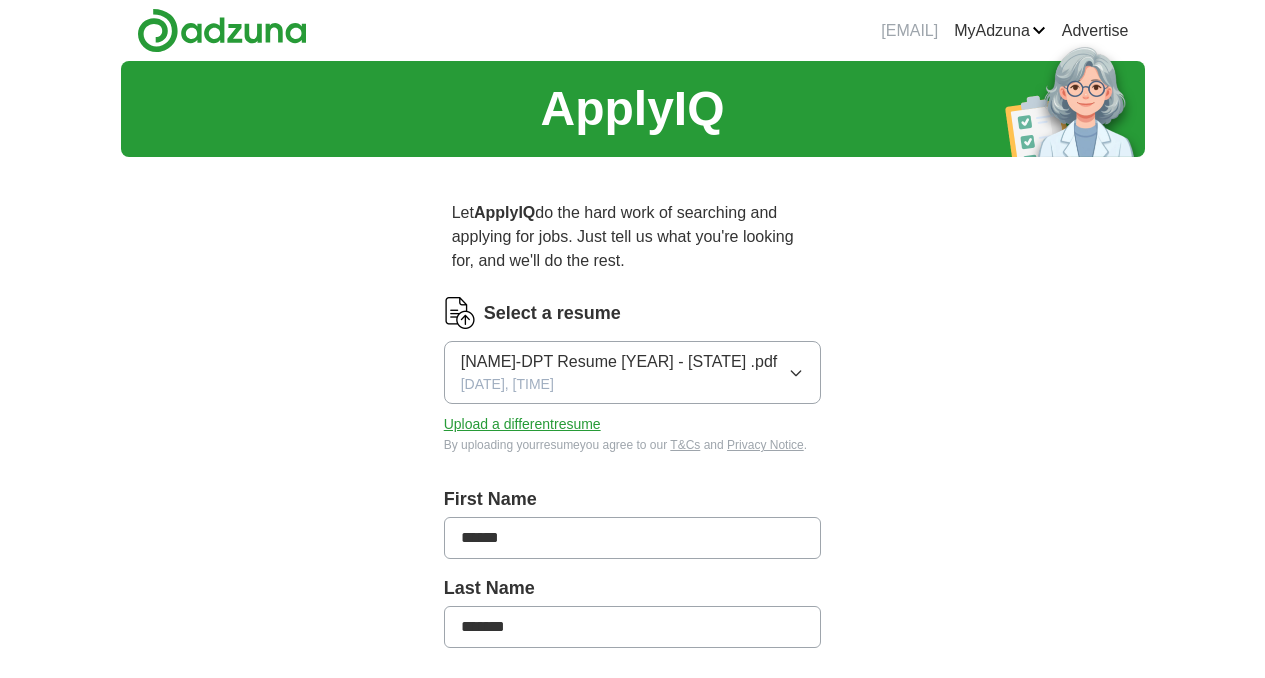 scroll, scrollTop: 0, scrollLeft: 0, axis: both 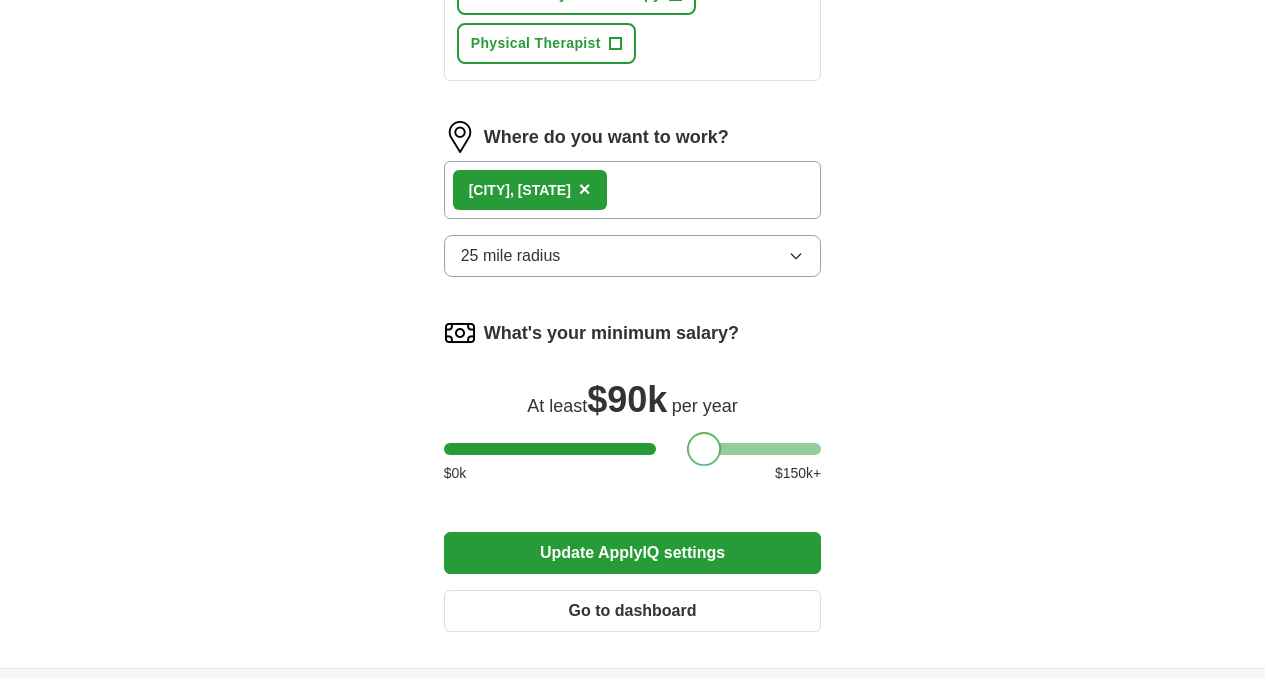 drag, startPoint x: 425, startPoint y: 259, endPoint x: 675, endPoint y: 246, distance: 250.33777 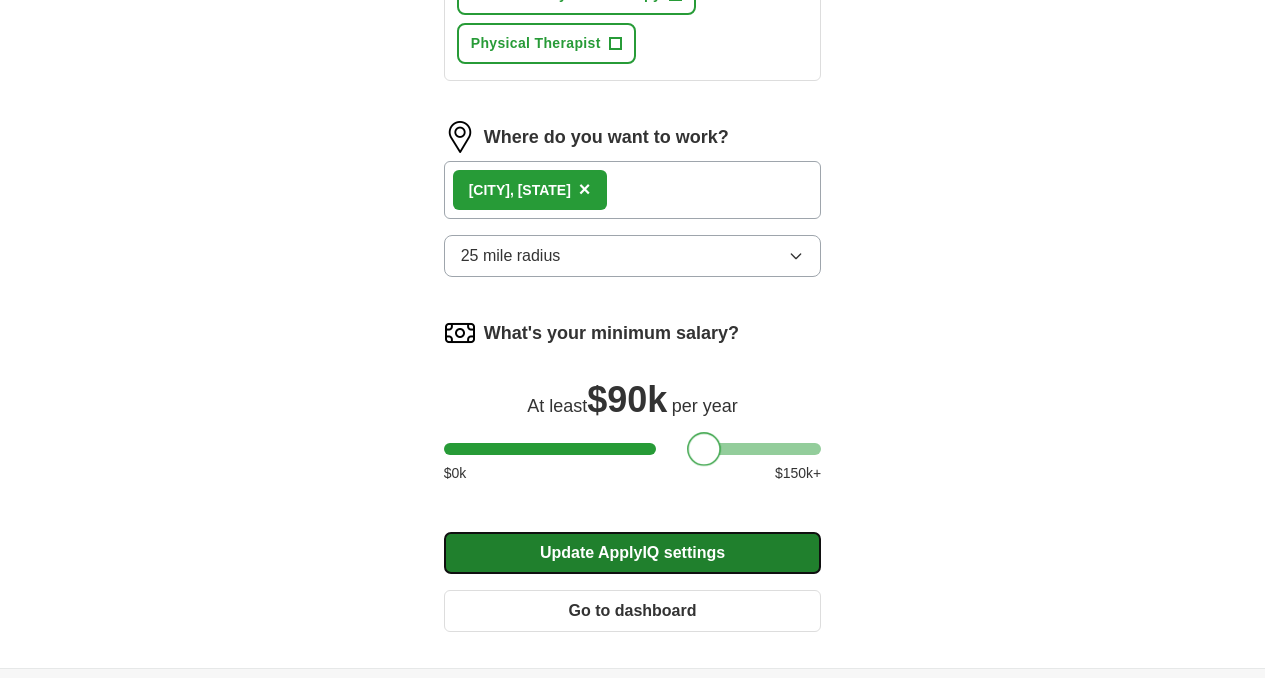 click on "Update ApplyIQ settings" at bounding box center (633, 553) 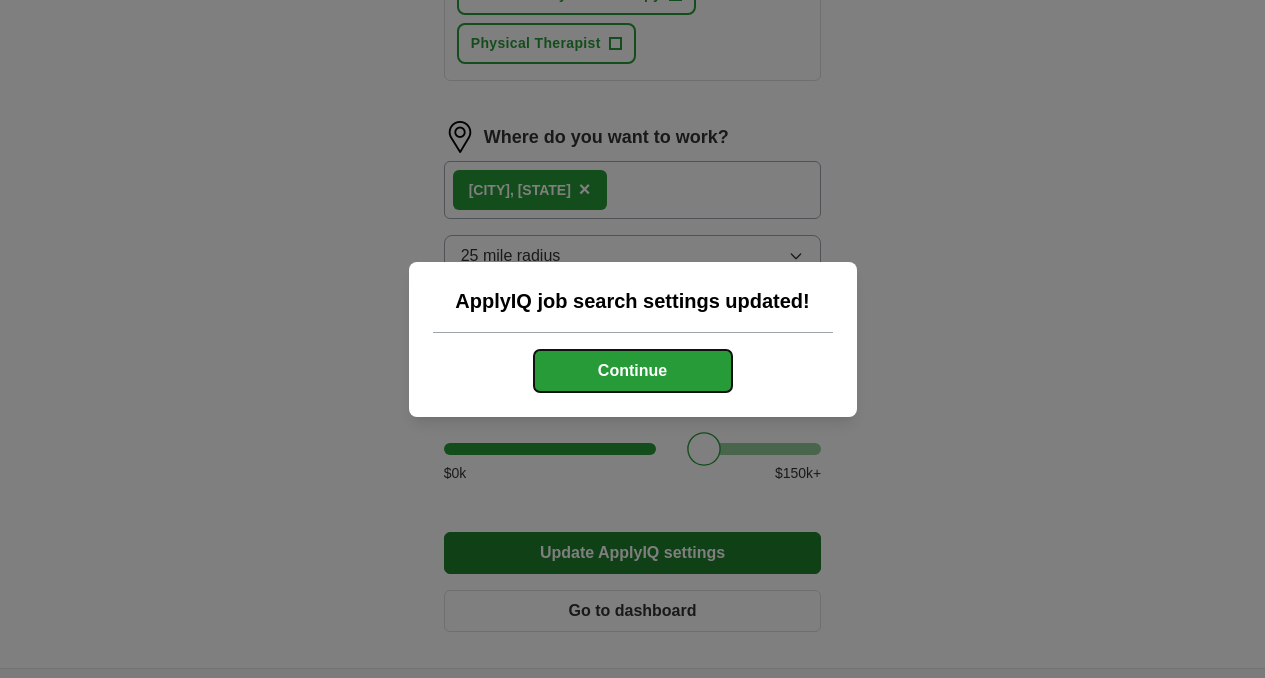 click on "Continue" at bounding box center [633, 371] 